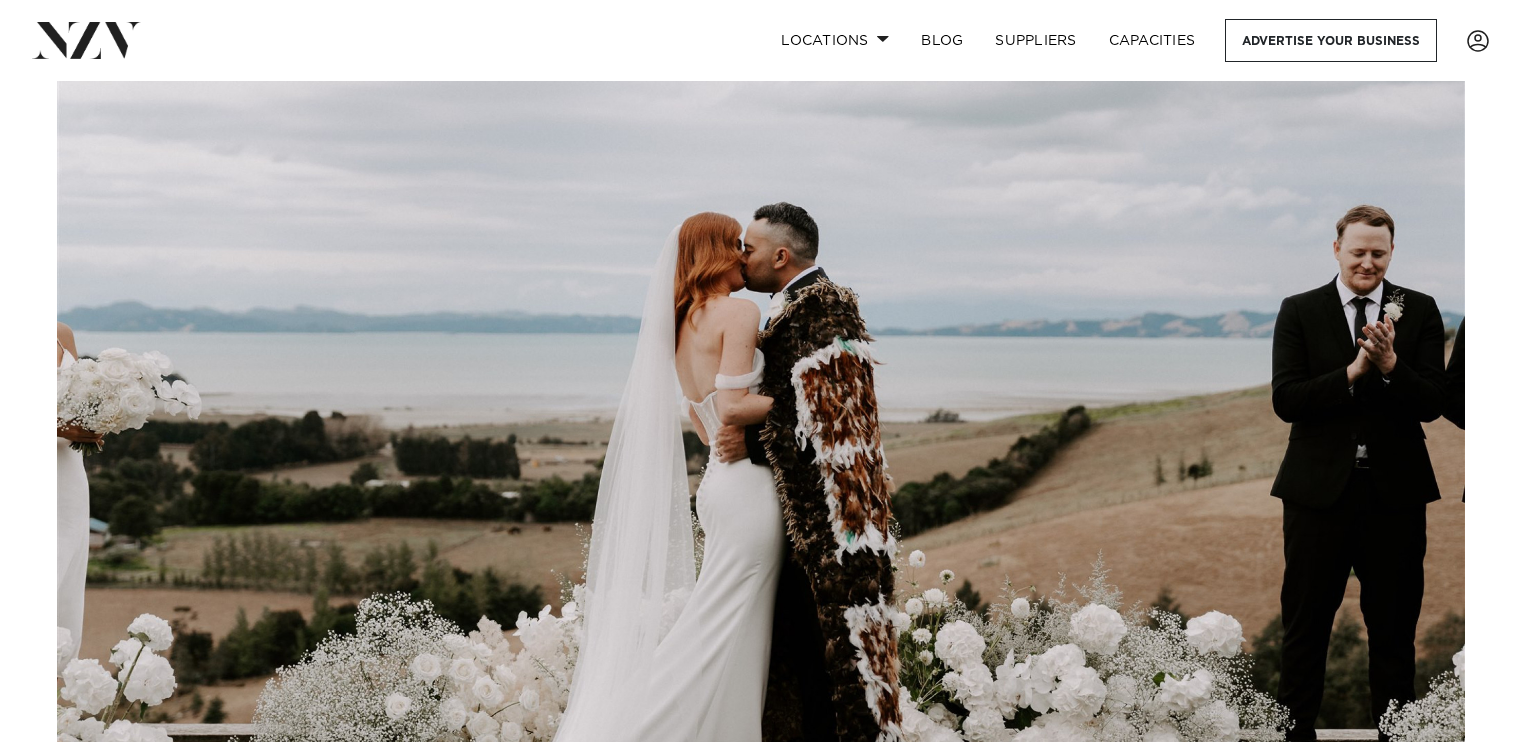 scroll, scrollTop: 0, scrollLeft: 0, axis: both 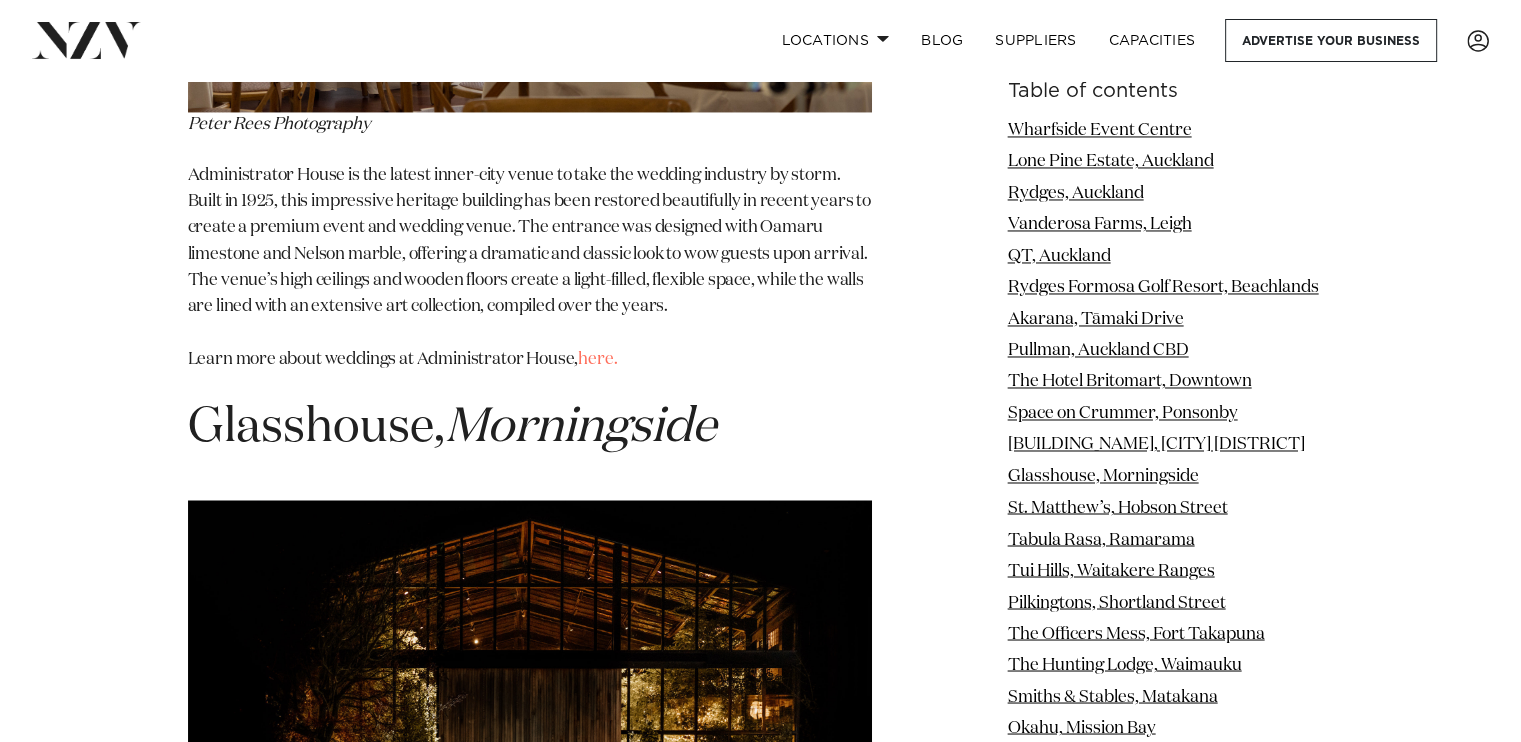 drag, startPoint x: 0, startPoint y: 0, endPoint x: 1535, endPoint y: 243, distance: 1554.1152 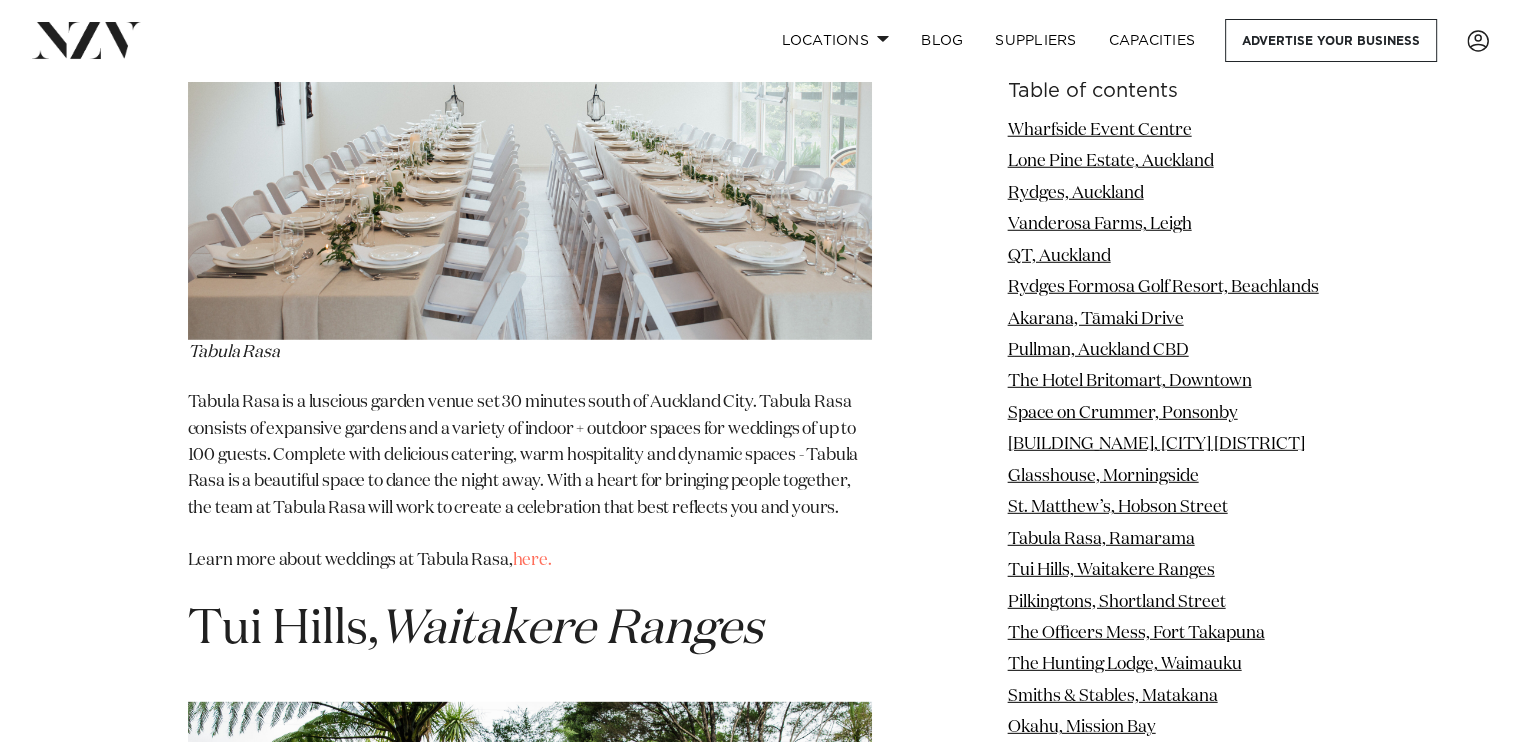 scroll, scrollTop: 13220, scrollLeft: 0, axis: vertical 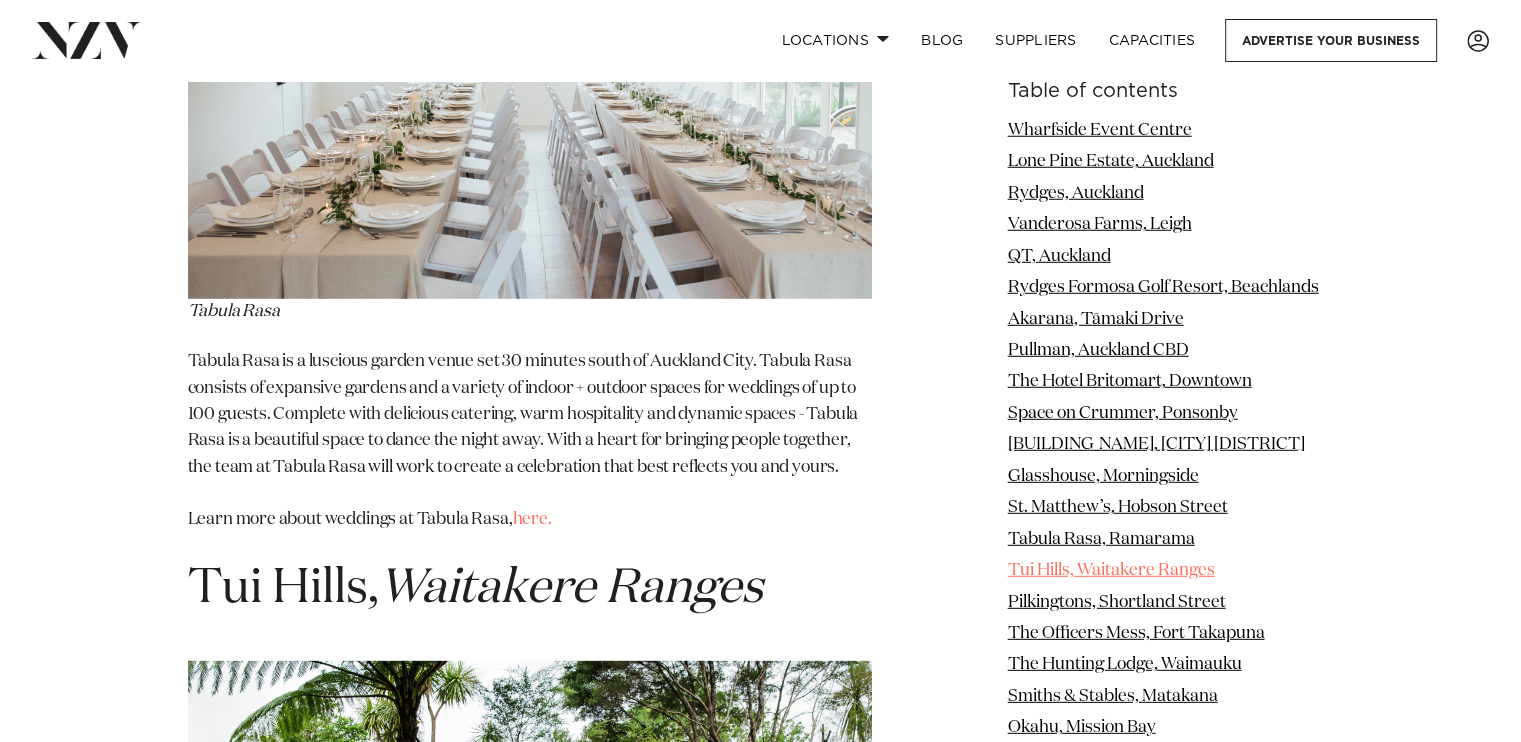 click on "Tui Hills, Waitakere Ranges" at bounding box center (1111, 570) 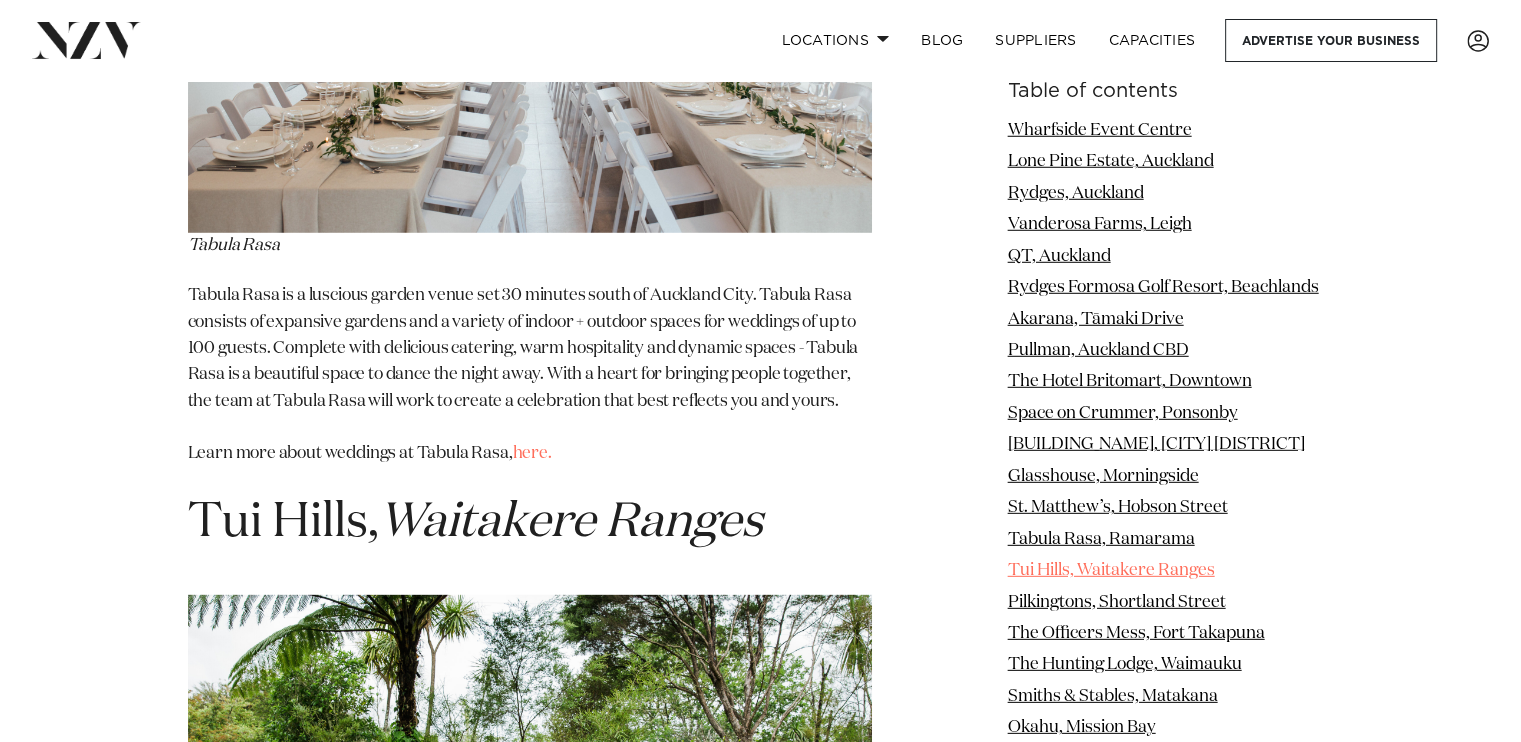 scroll, scrollTop: 13304, scrollLeft: 0, axis: vertical 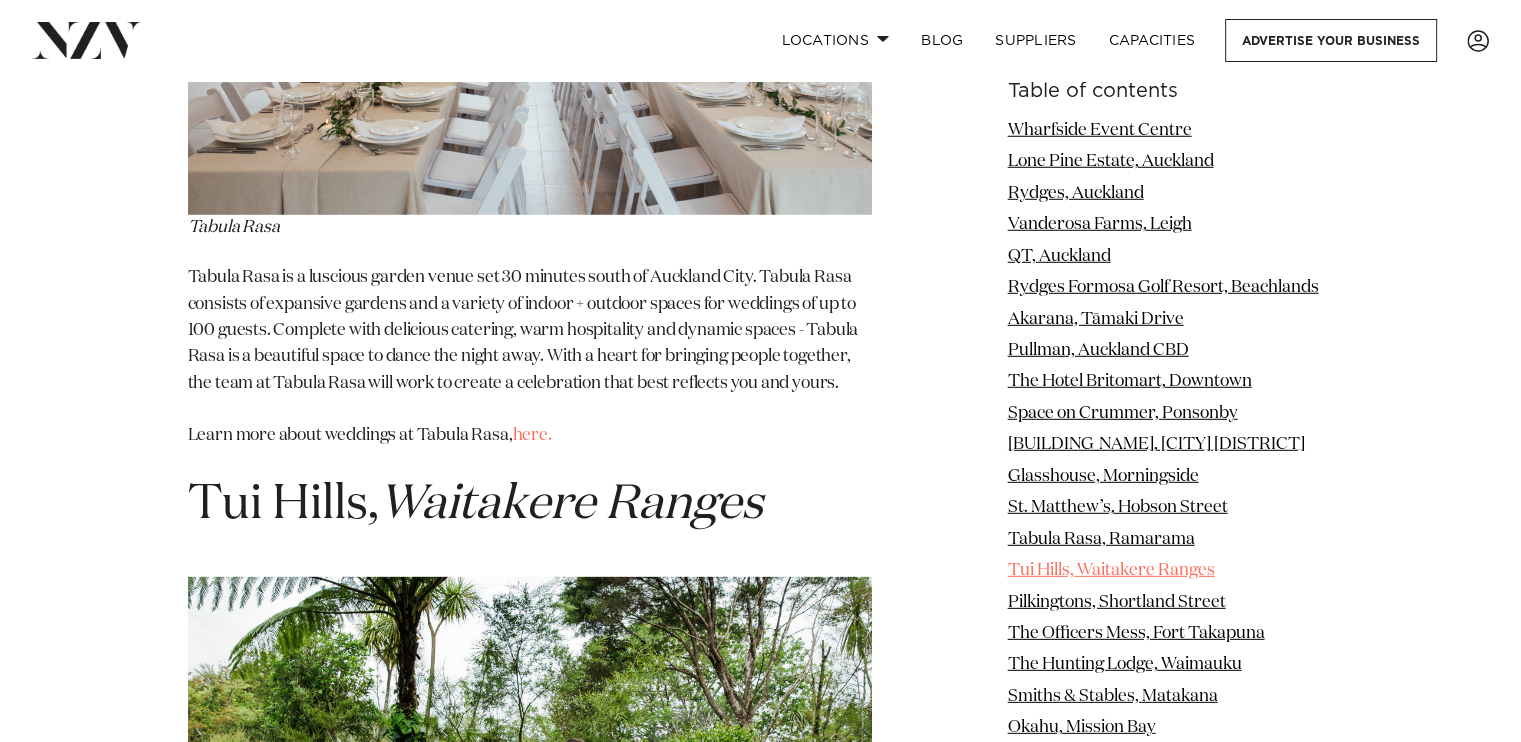 click on "Tui Hills, Waitakere Ranges" at bounding box center [1111, 570] 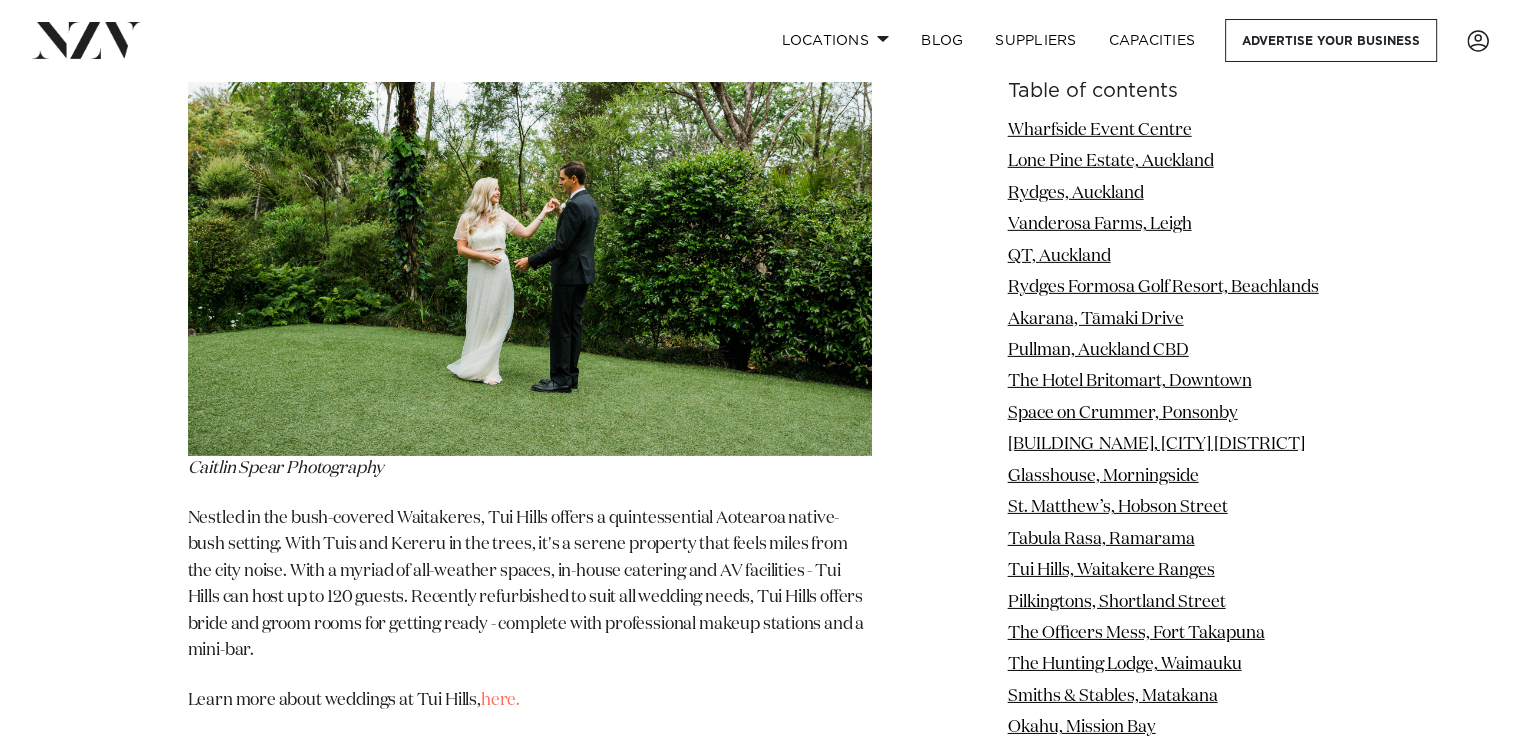 scroll, scrollTop: 13760, scrollLeft: 0, axis: vertical 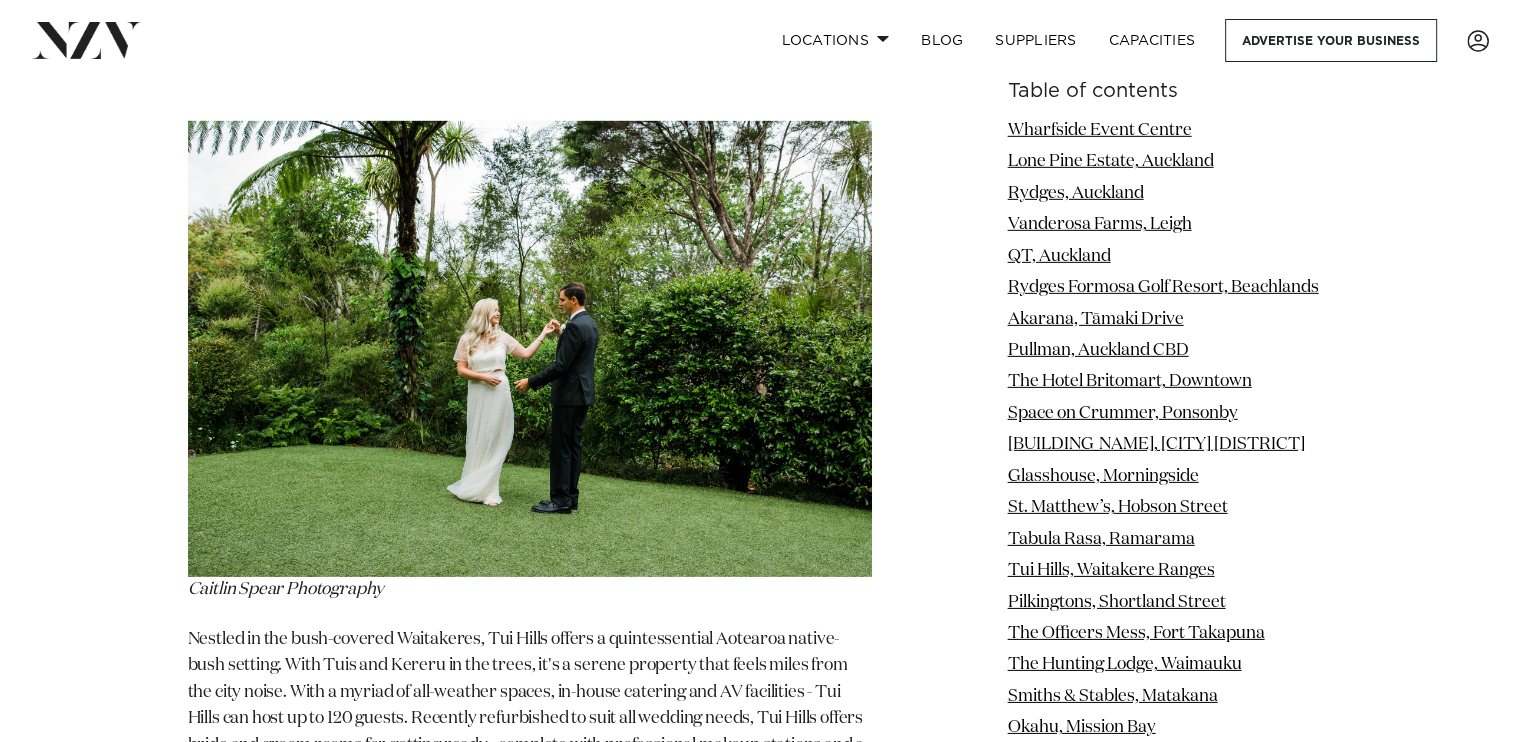 click on "here." at bounding box center (500, 821) 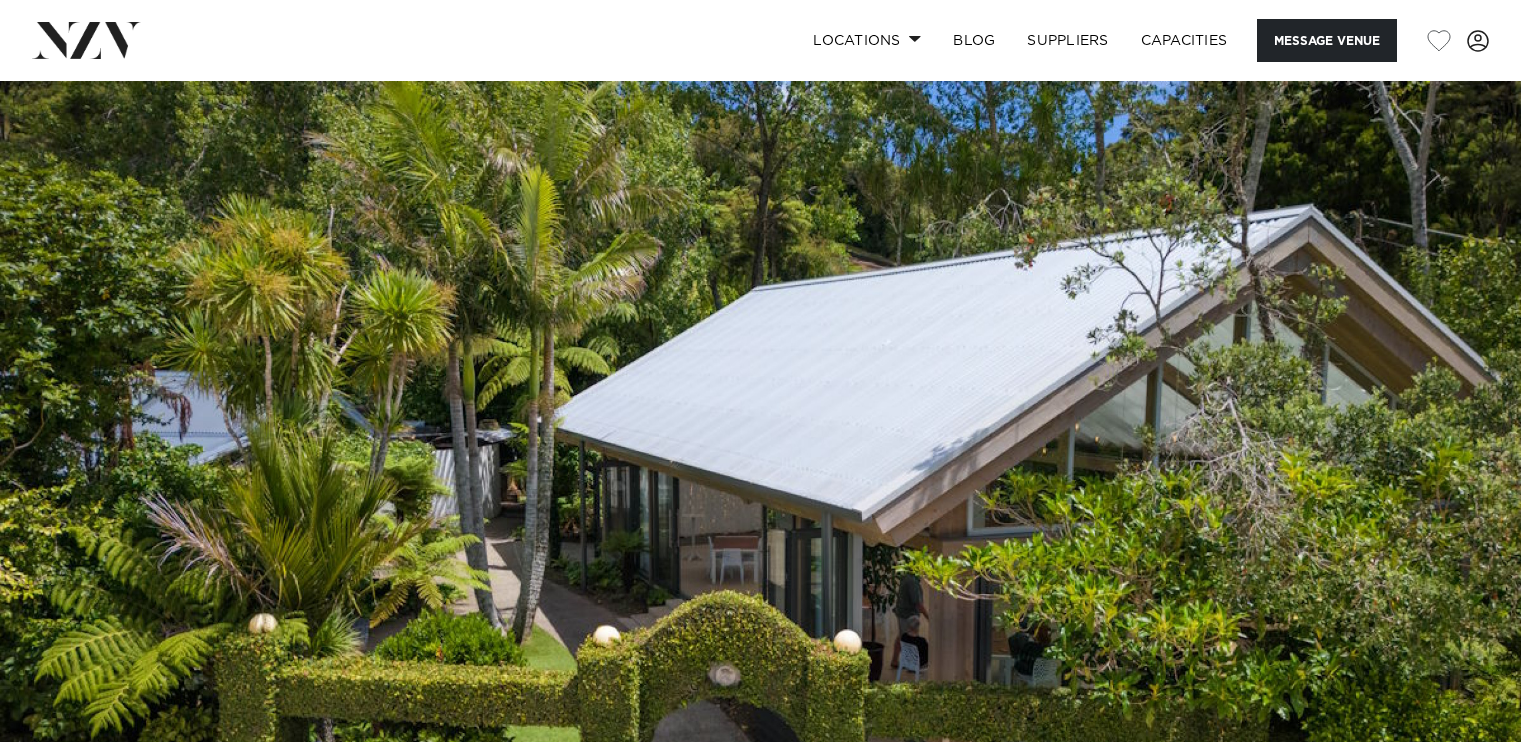 scroll, scrollTop: 0, scrollLeft: 0, axis: both 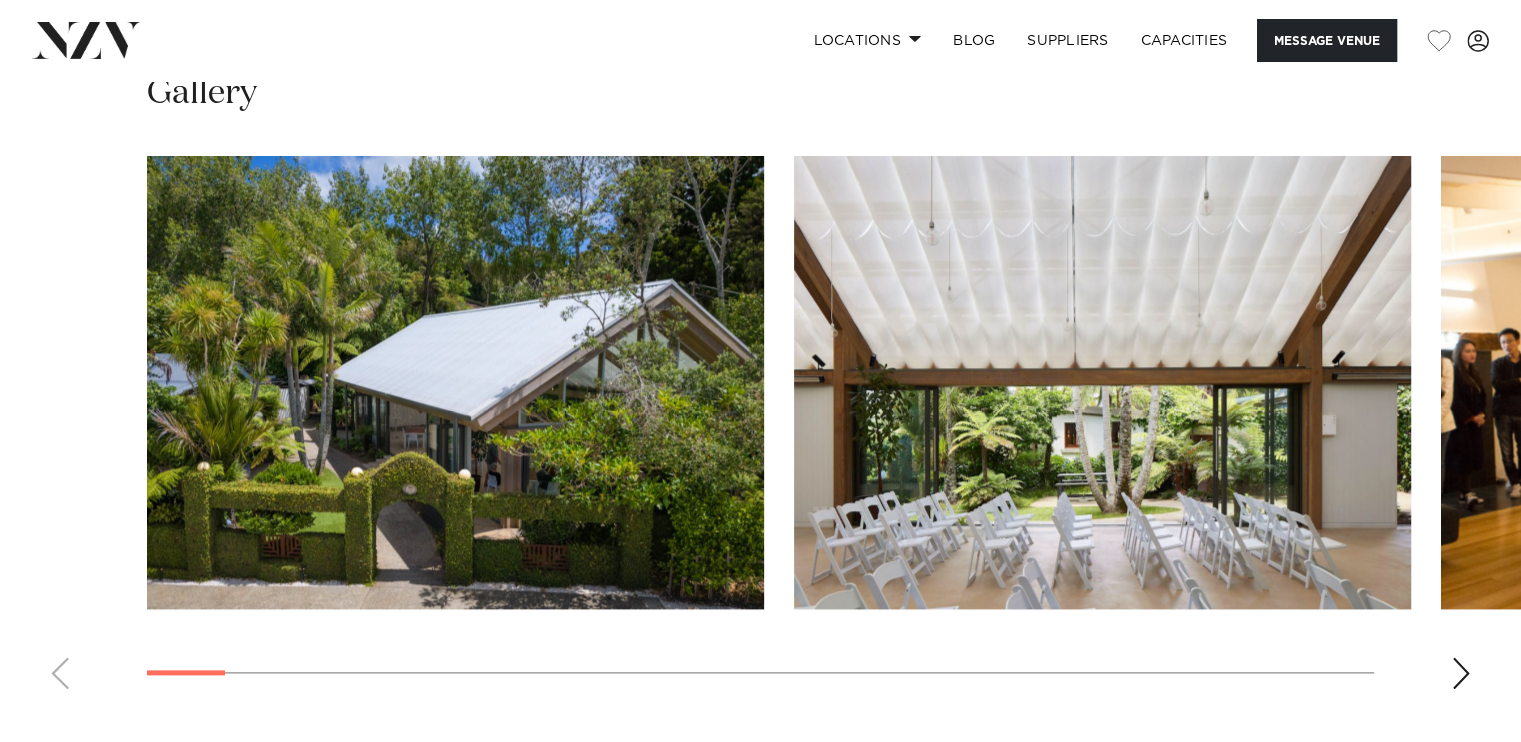 click at bounding box center (1102, 382) 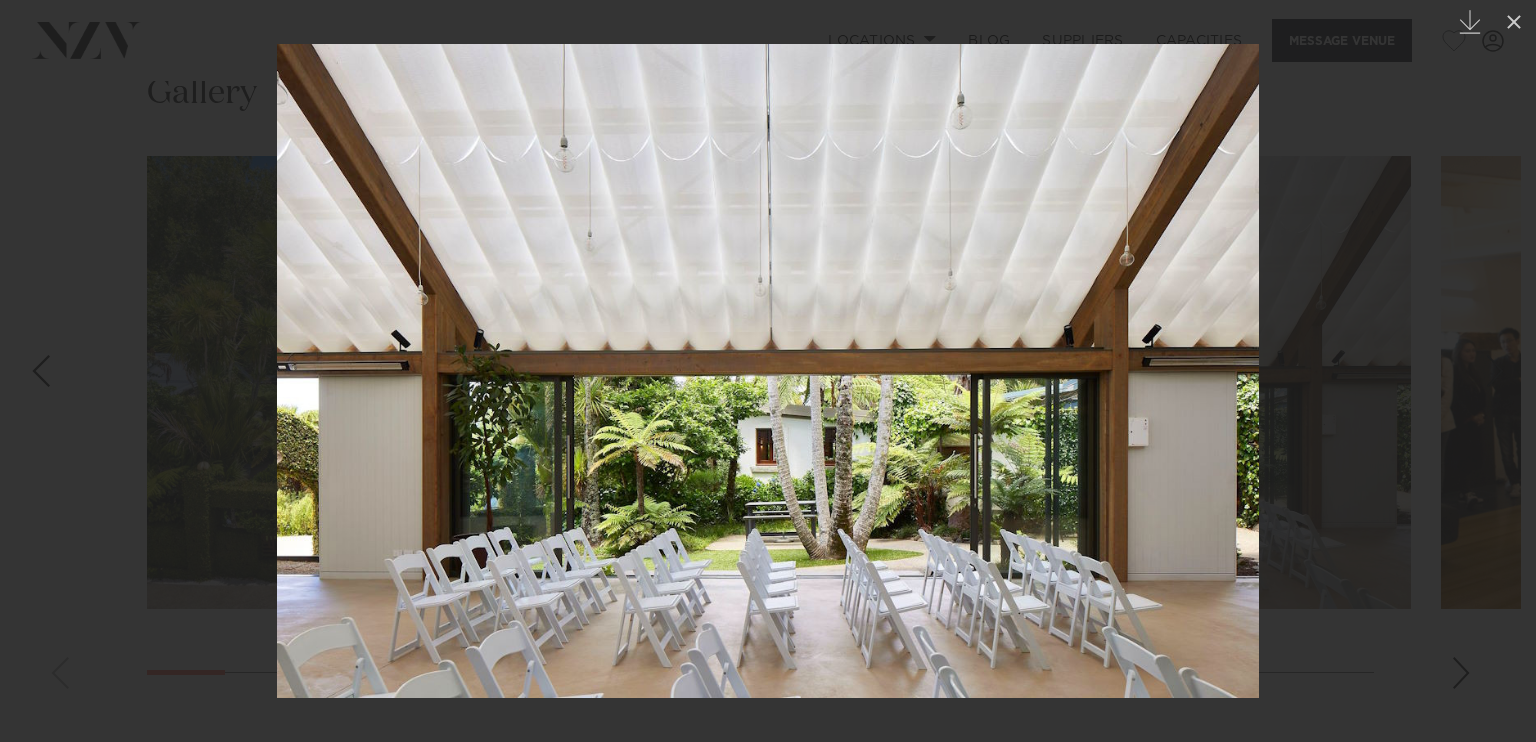 click at bounding box center [768, 371] 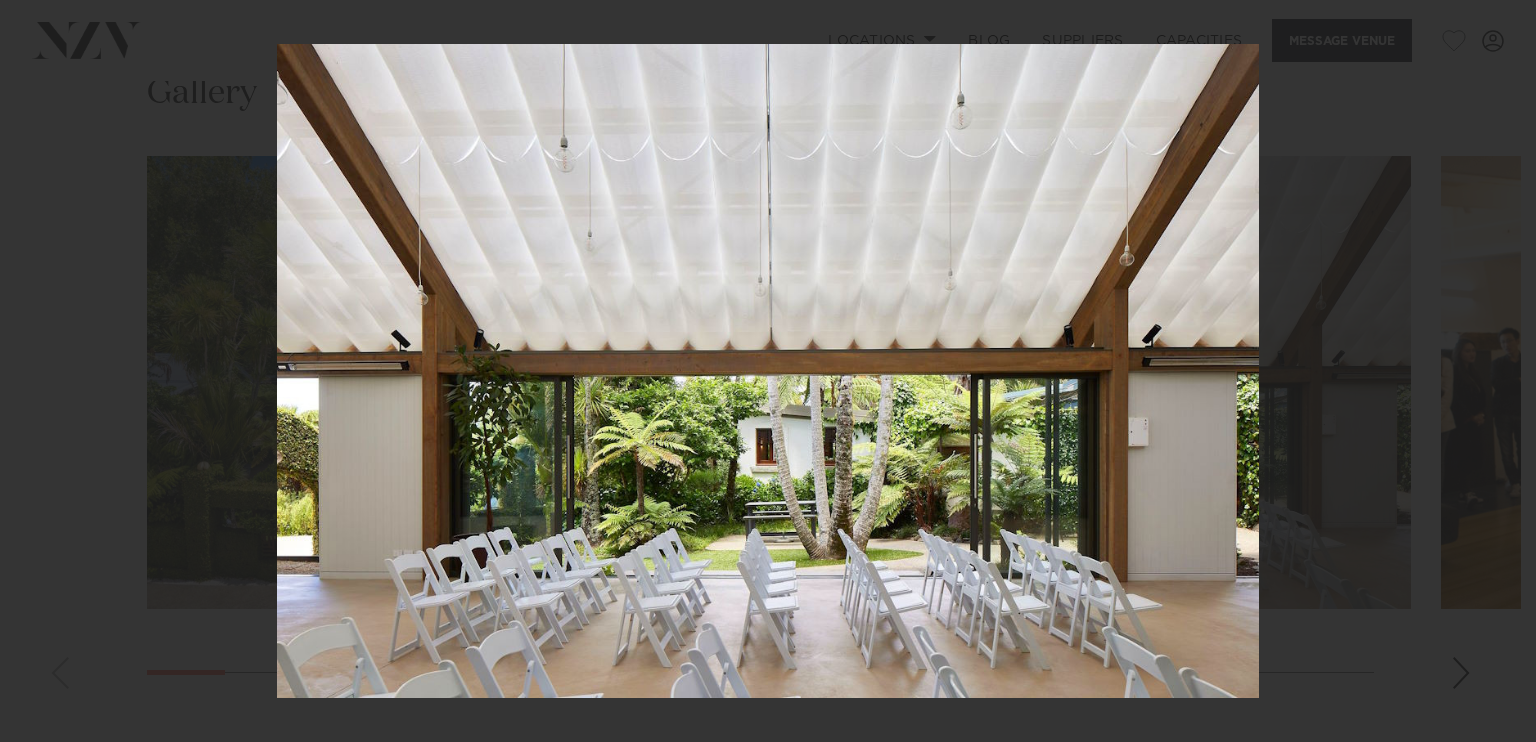 click at bounding box center [768, 371] 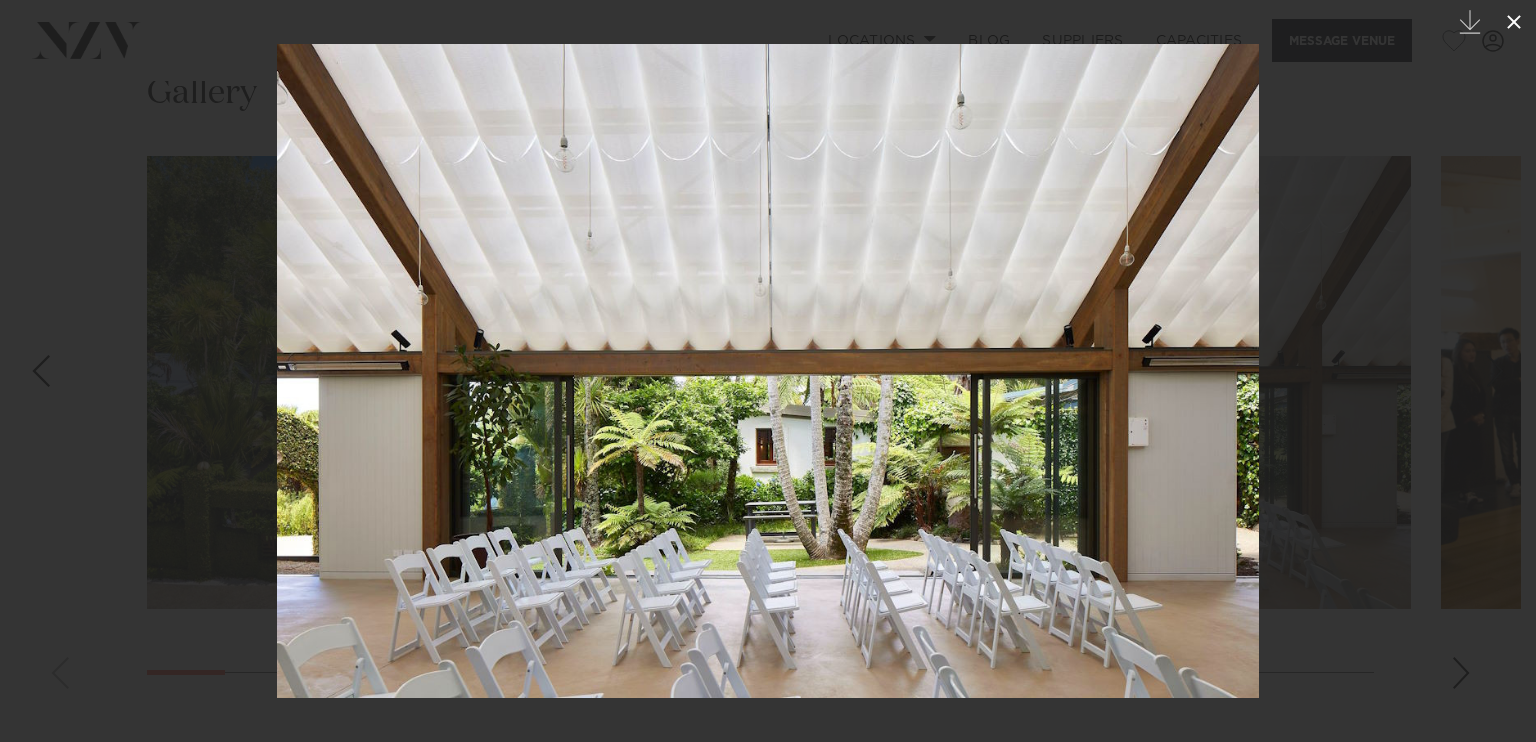 click 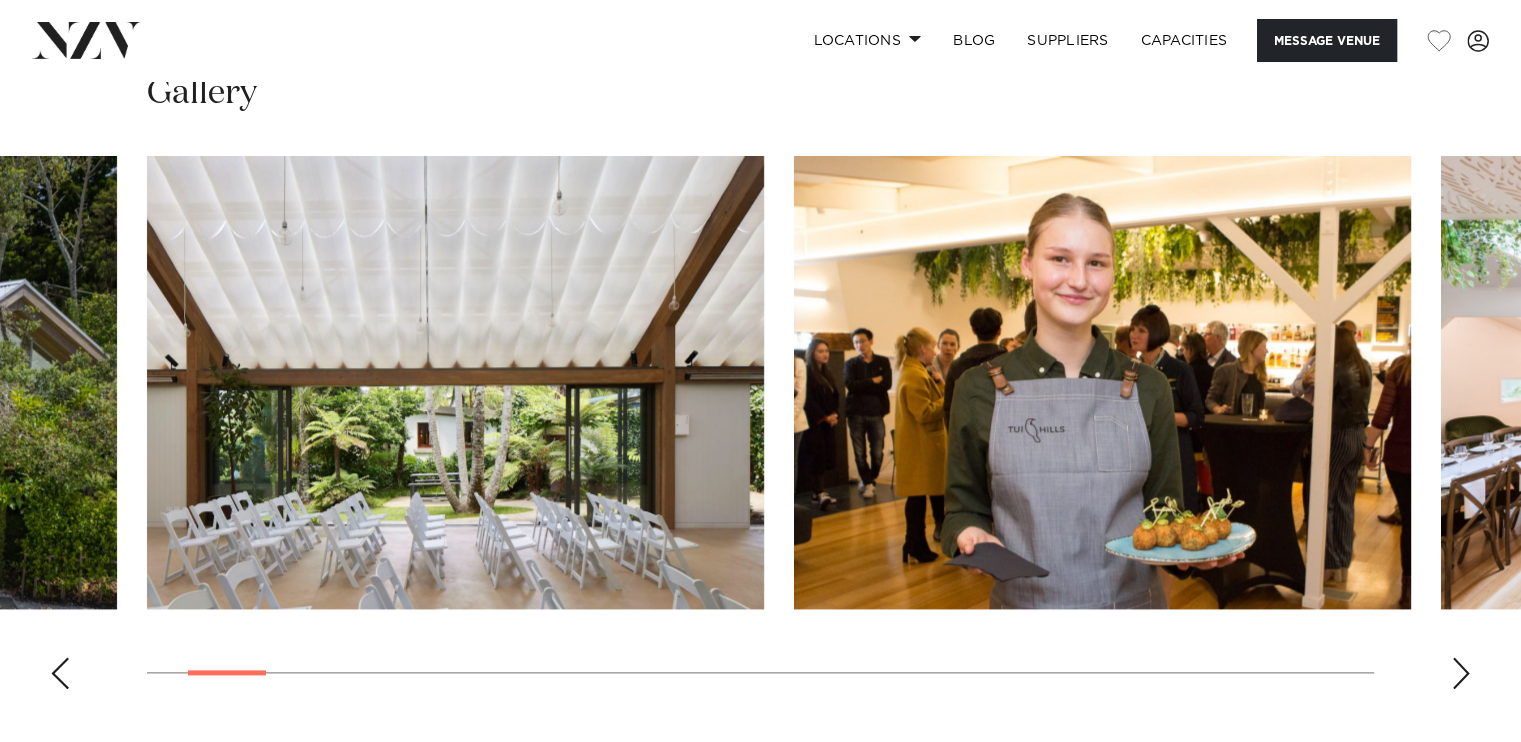 click at bounding box center [1461, 673] 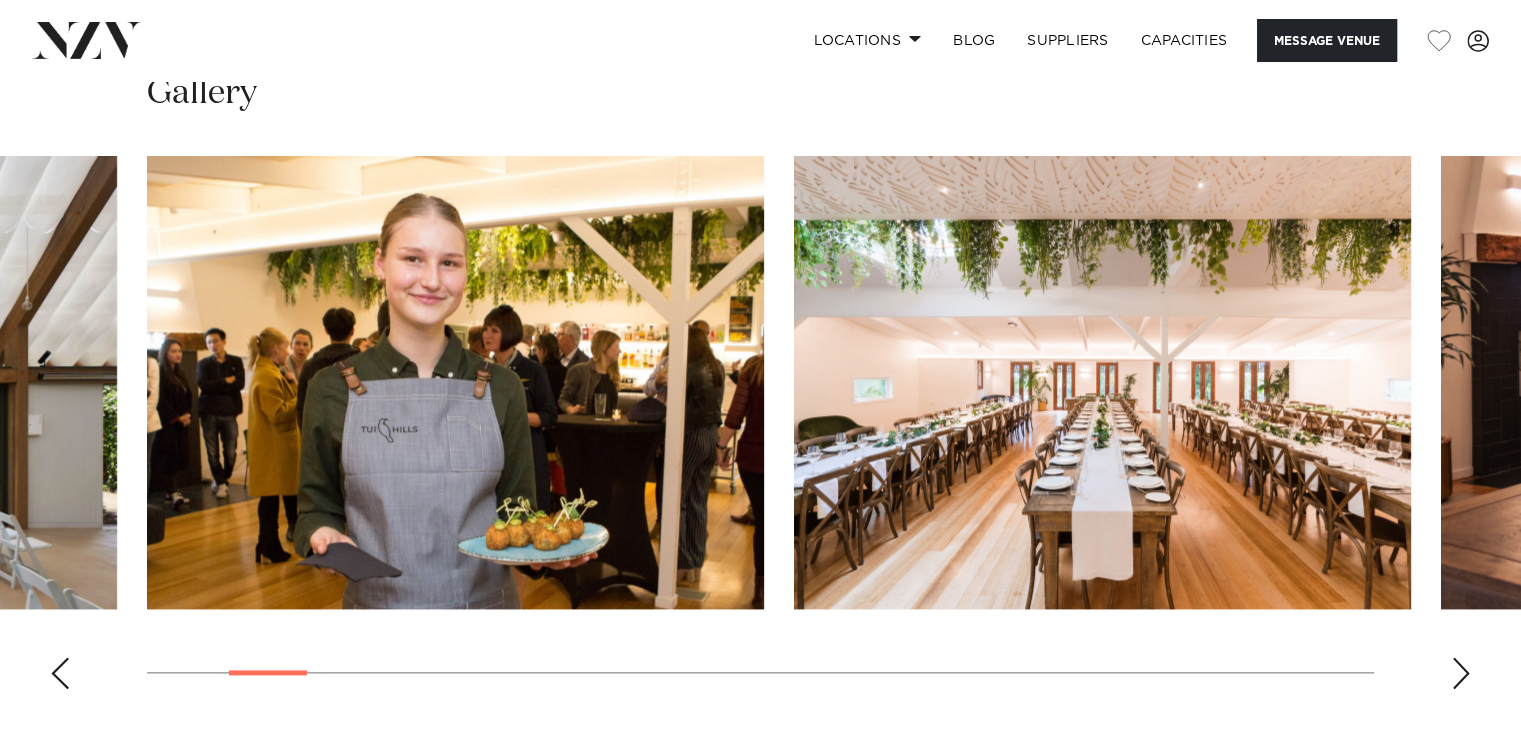 click at bounding box center (1461, 673) 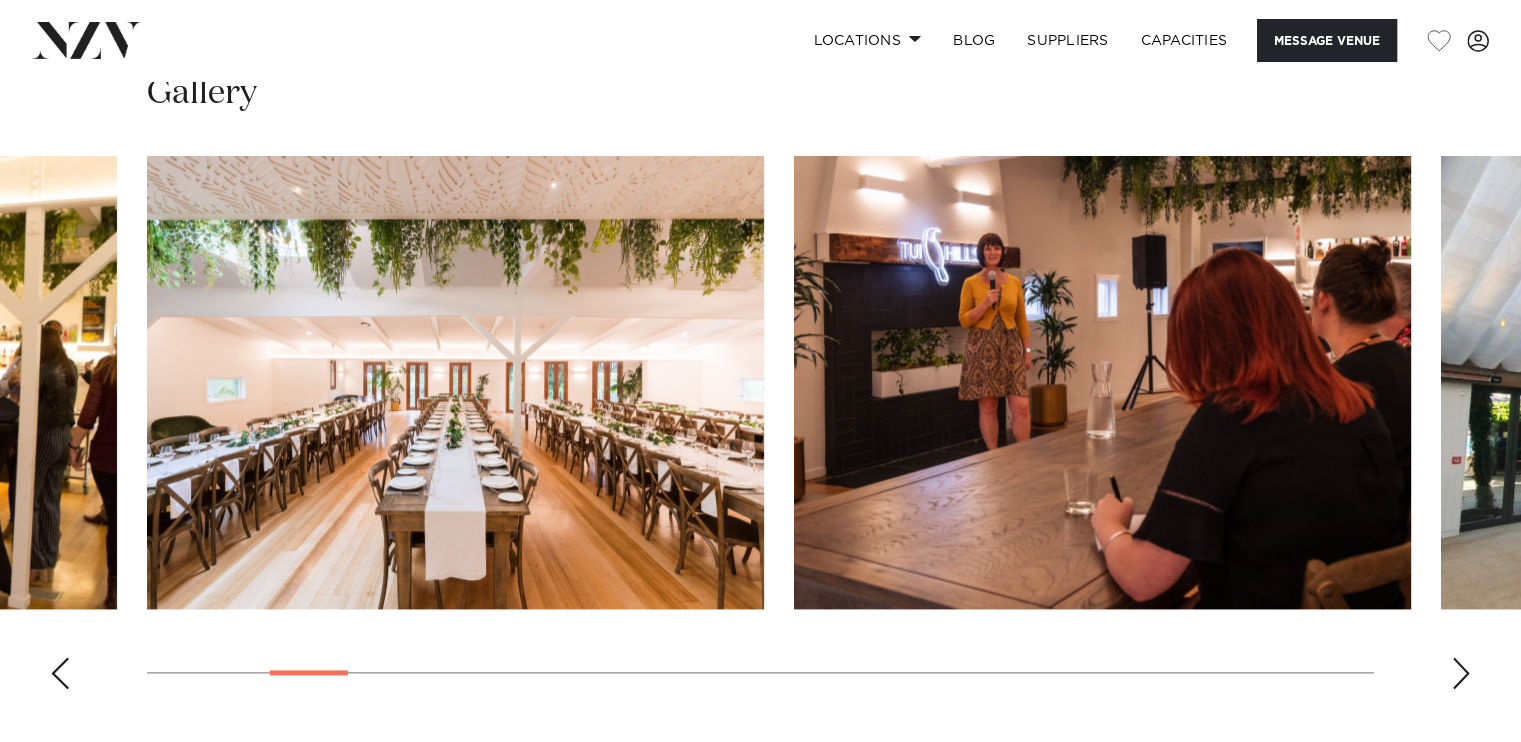 click at bounding box center [1461, 673] 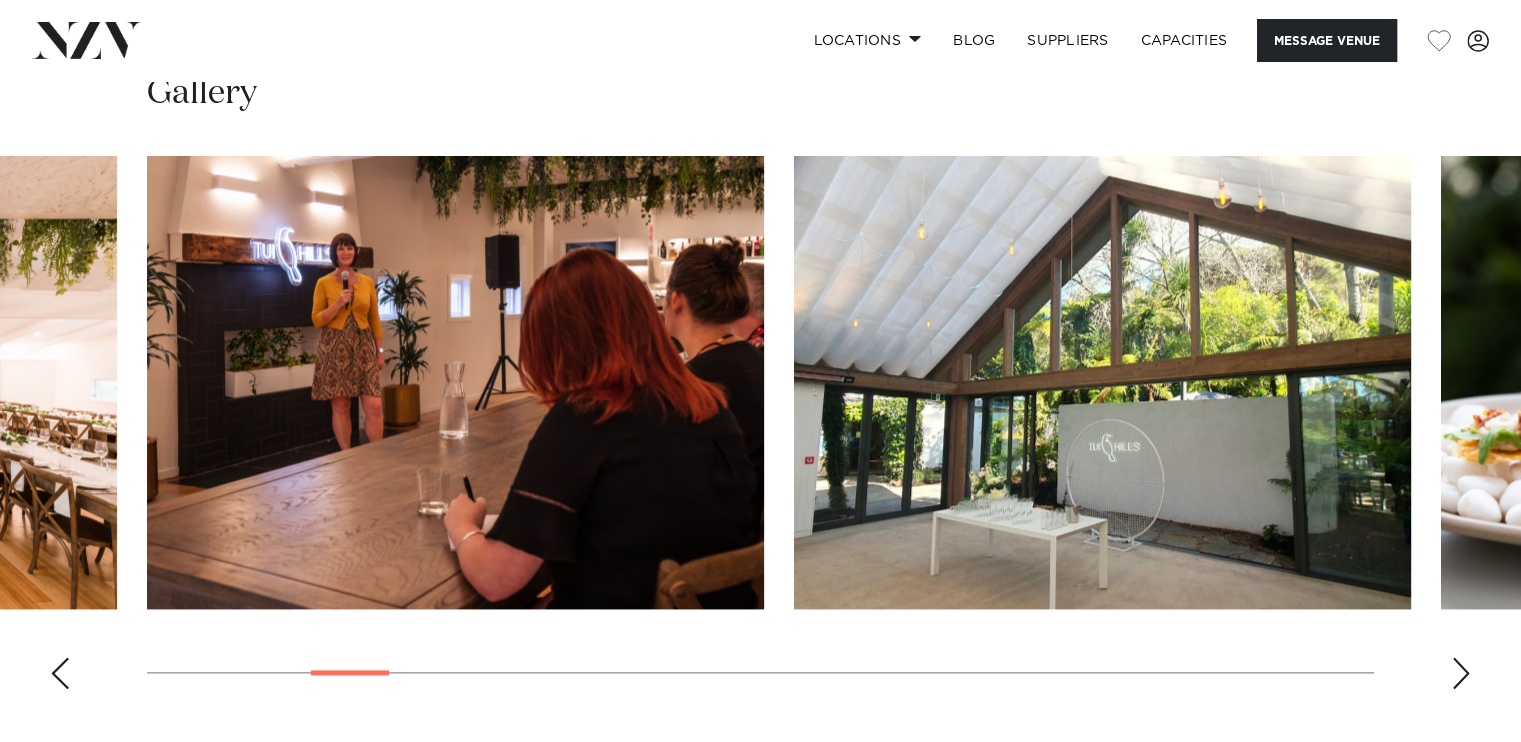 click at bounding box center [1461, 673] 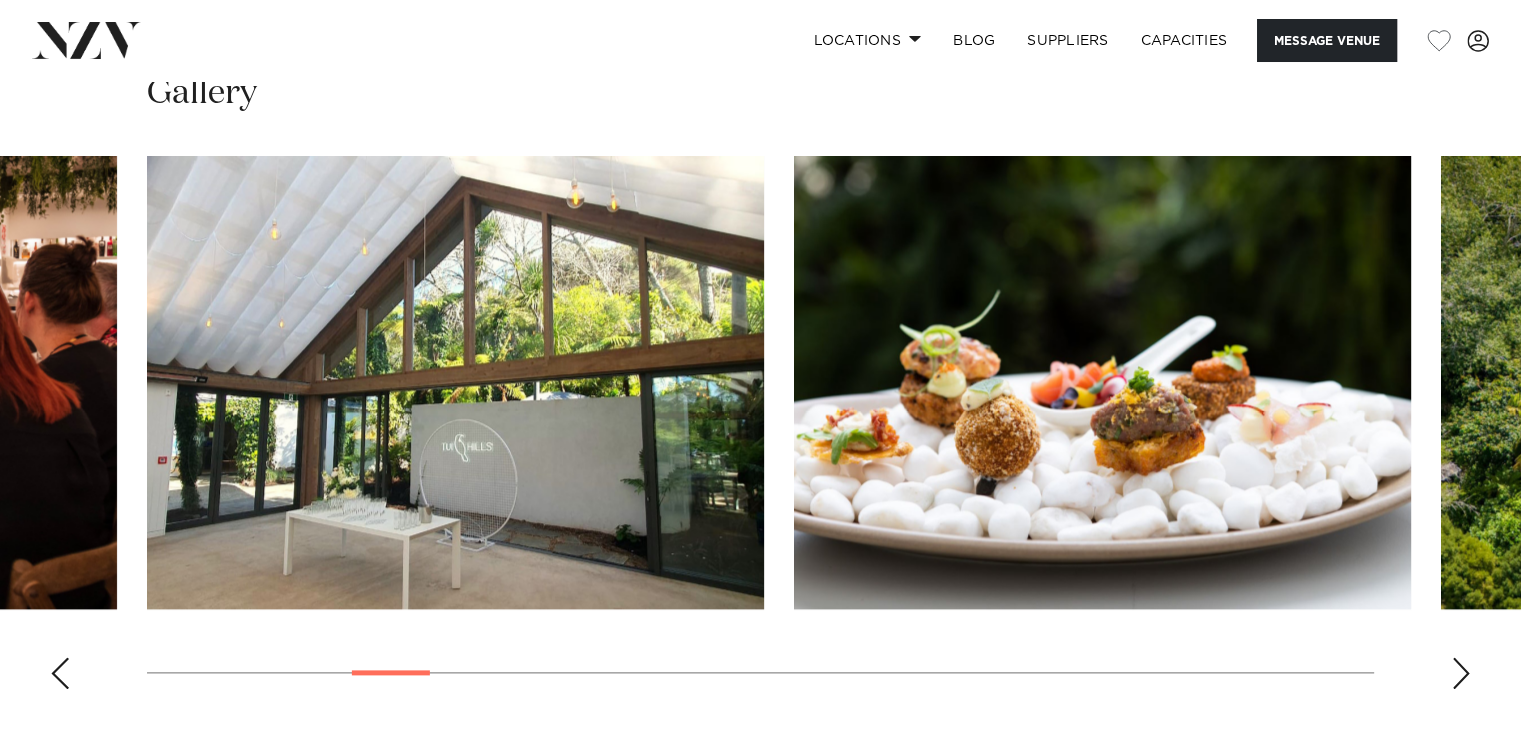 click at bounding box center [1461, 673] 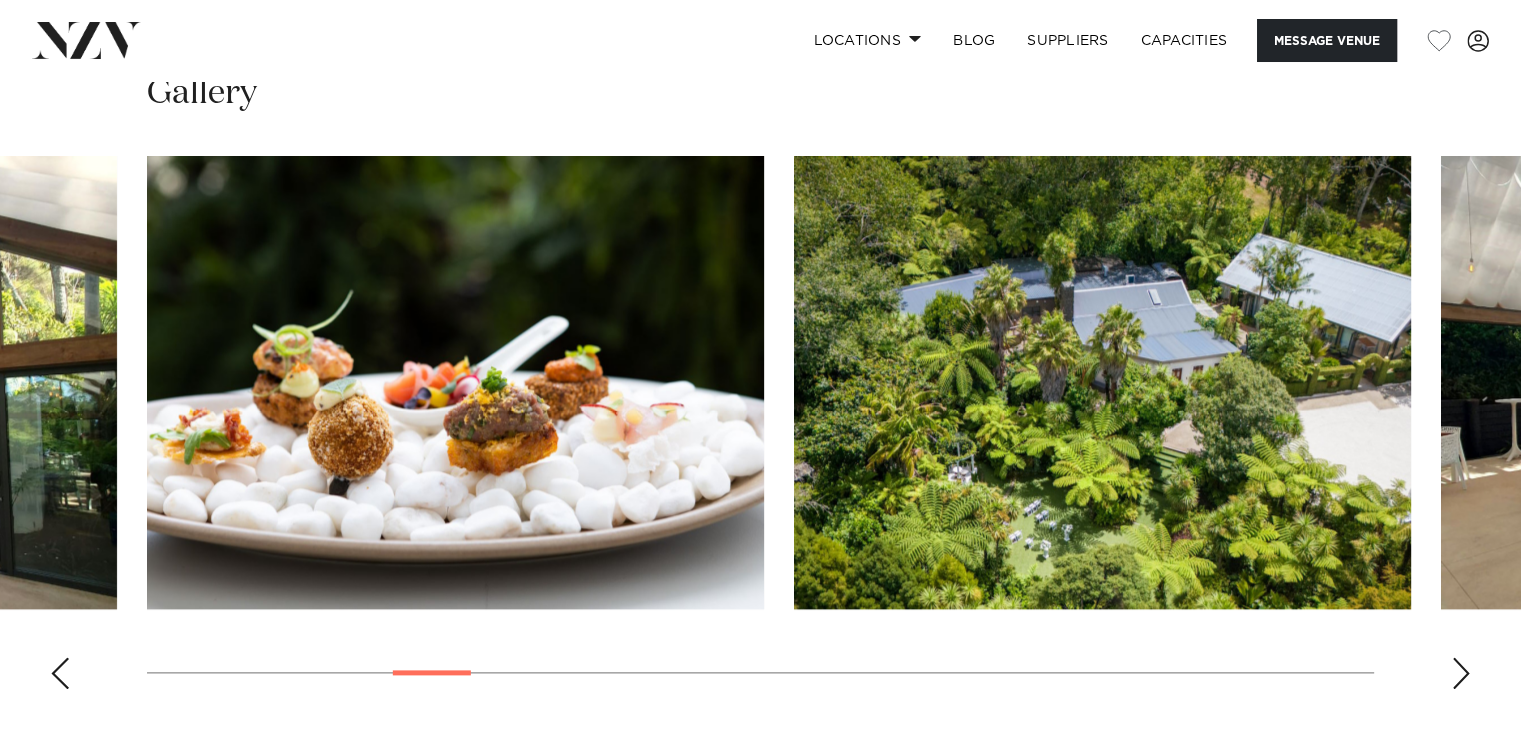 click at bounding box center (1461, 673) 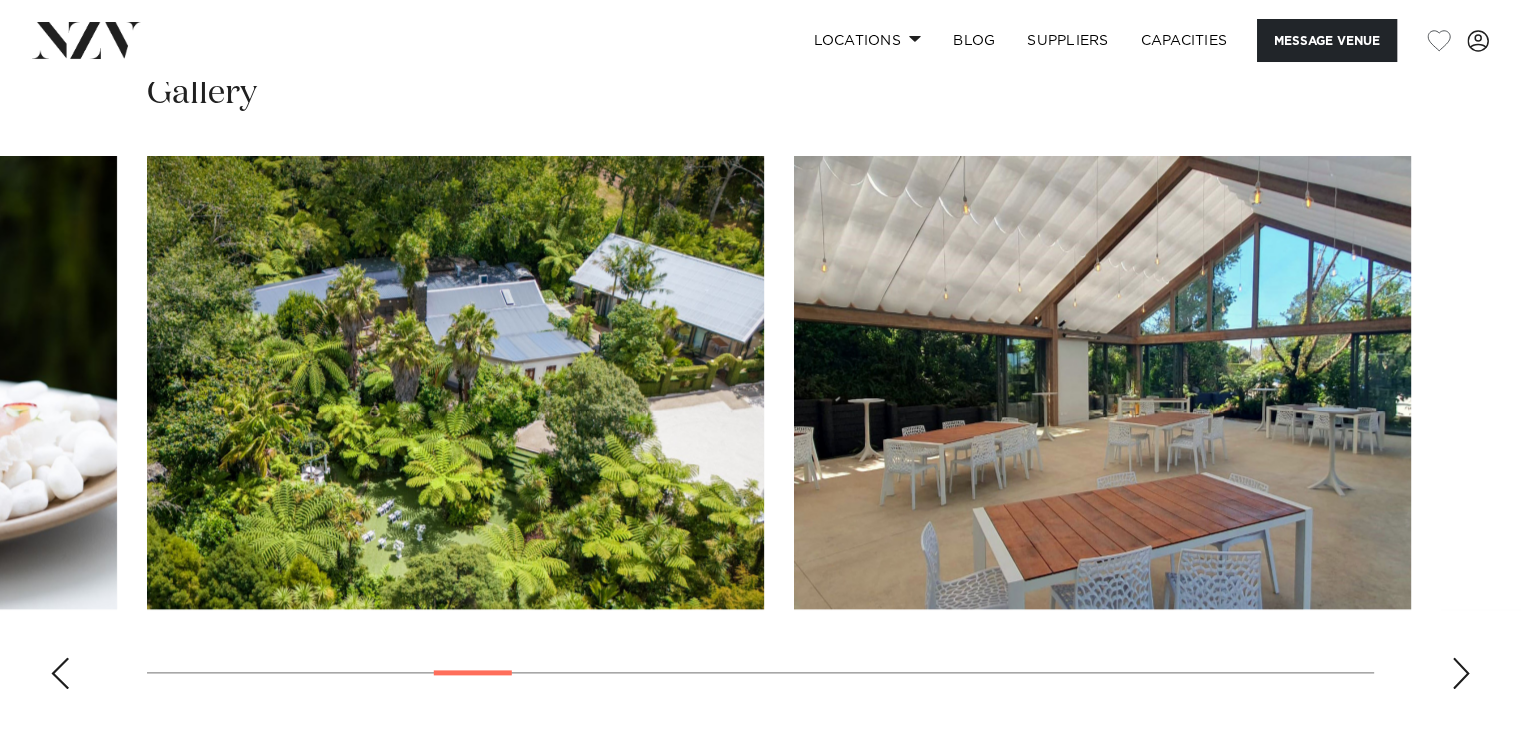 click at bounding box center [1461, 673] 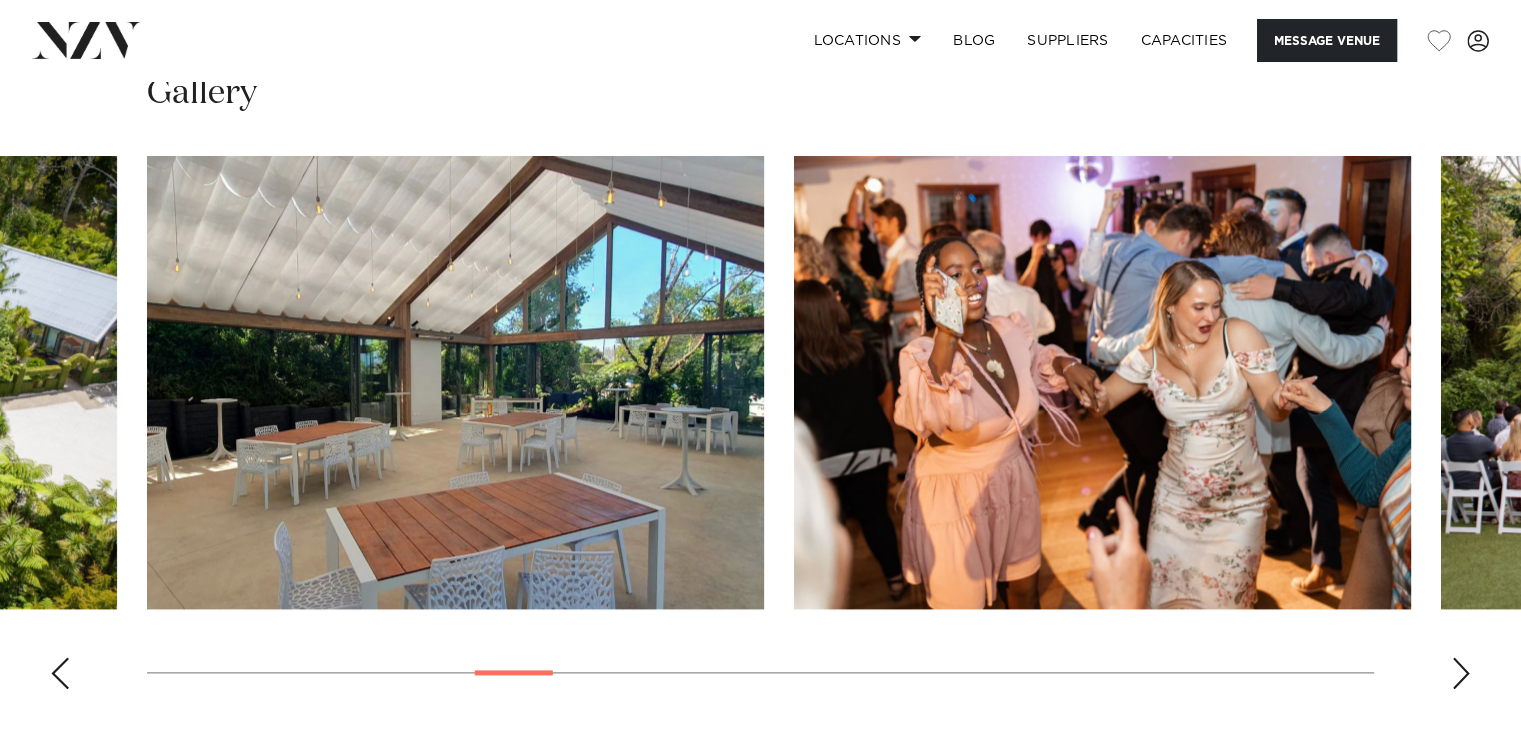 click at bounding box center (1461, 673) 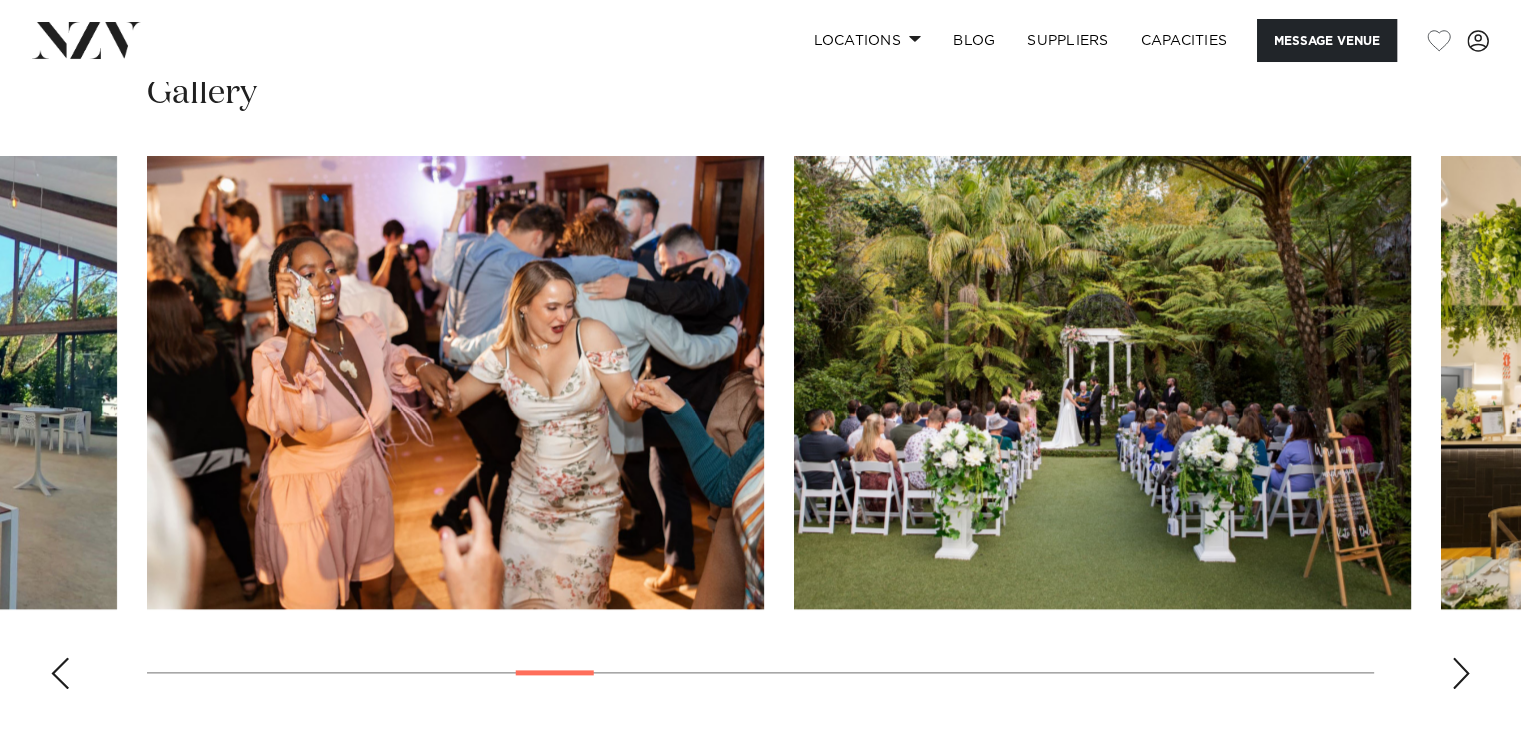 click at bounding box center (1461, 673) 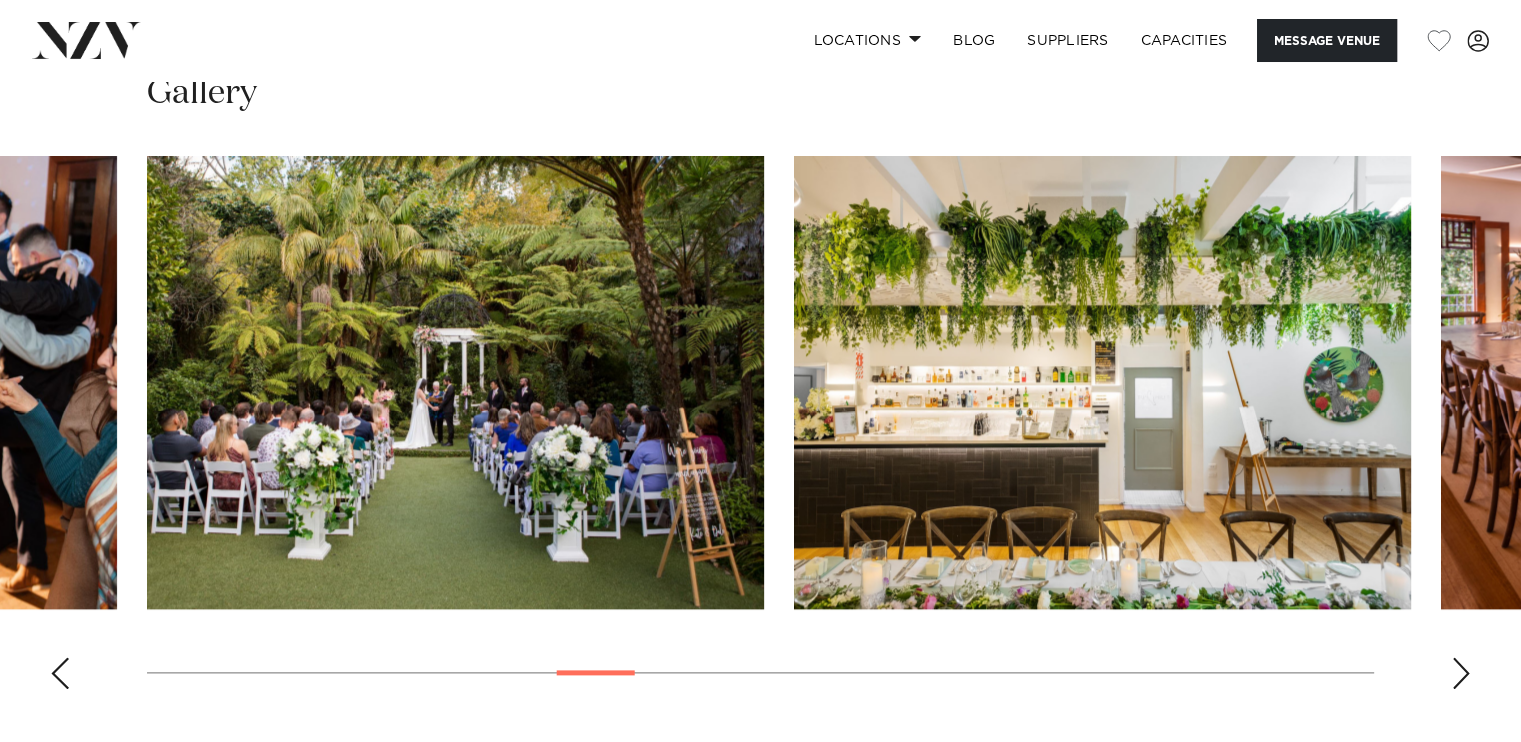 click at bounding box center (1461, 673) 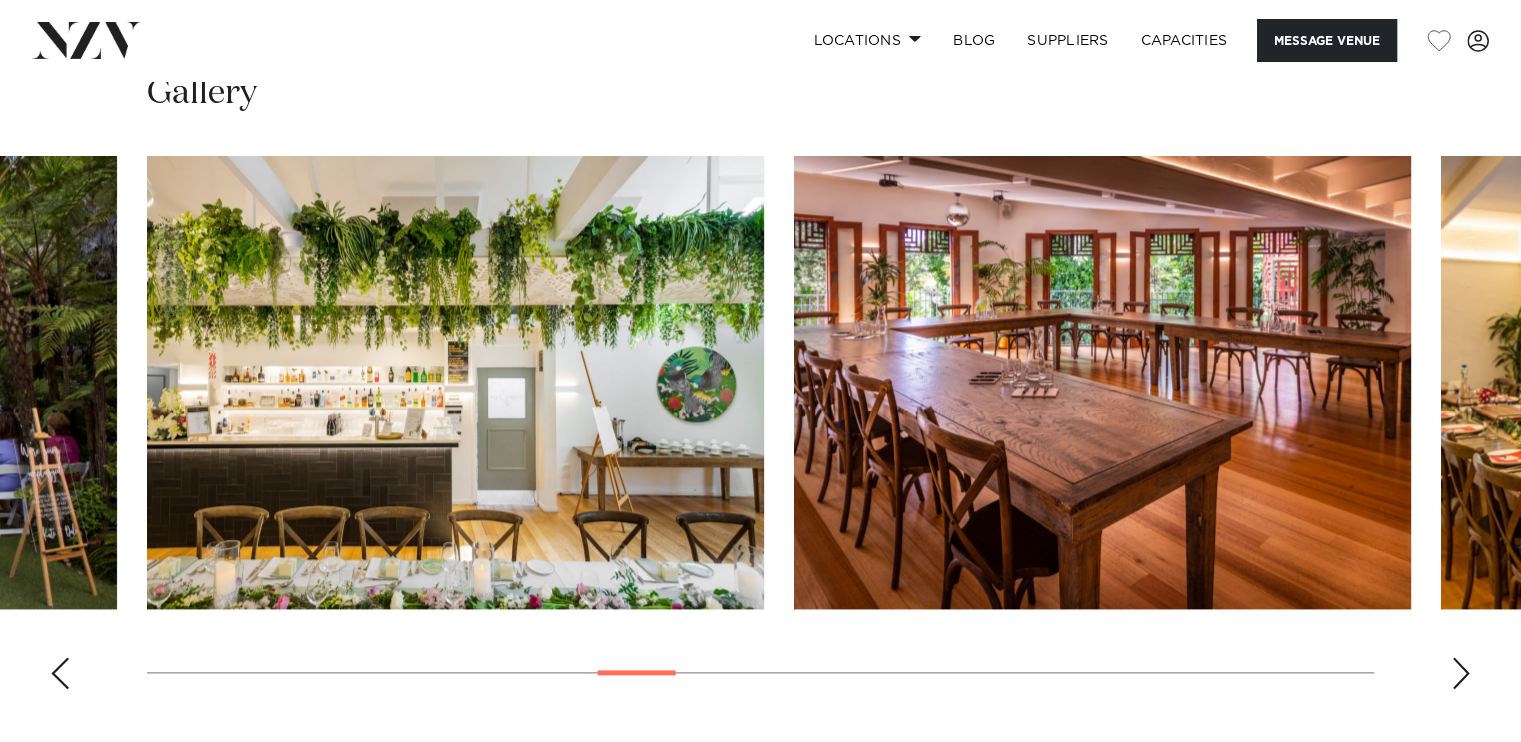 click at bounding box center [1461, 673] 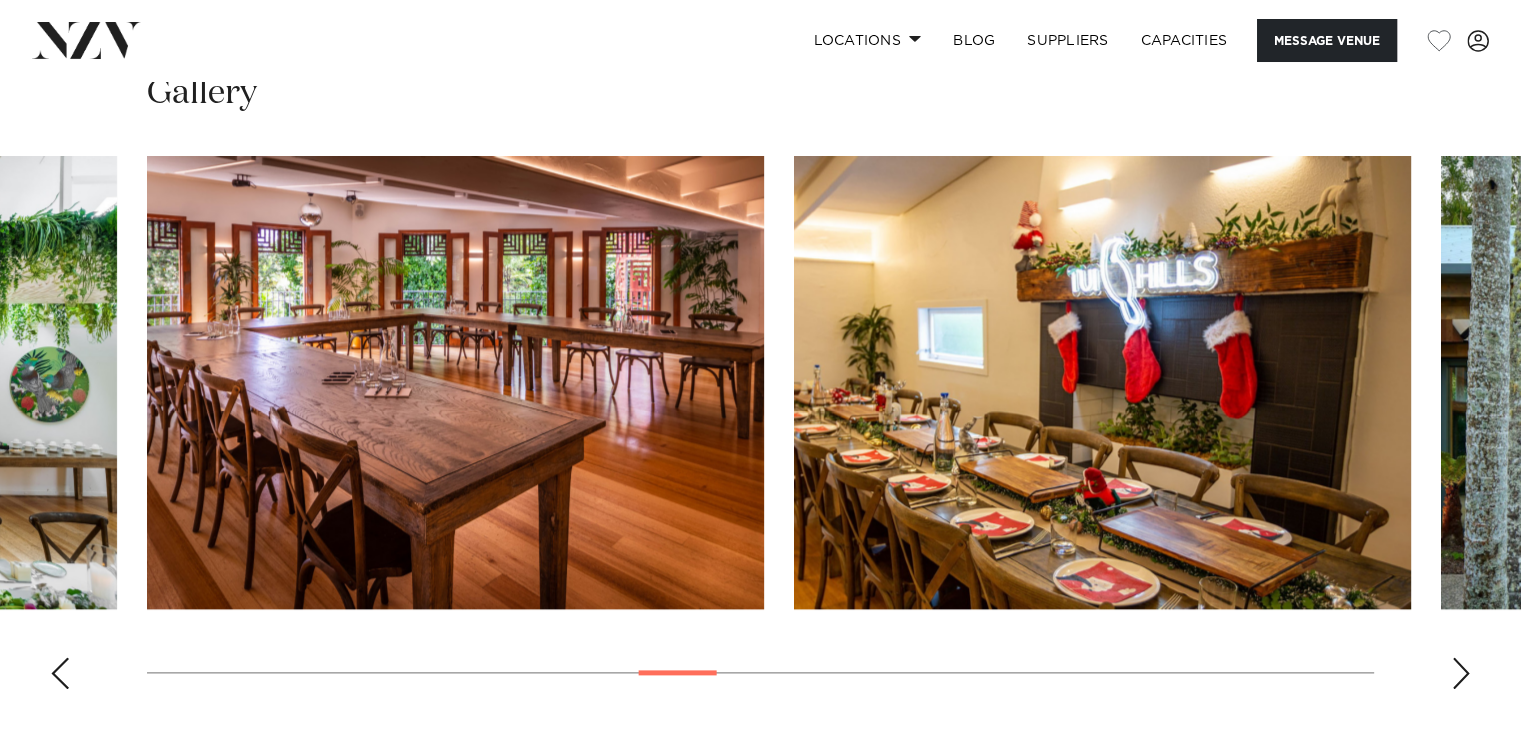 click at bounding box center [1461, 673] 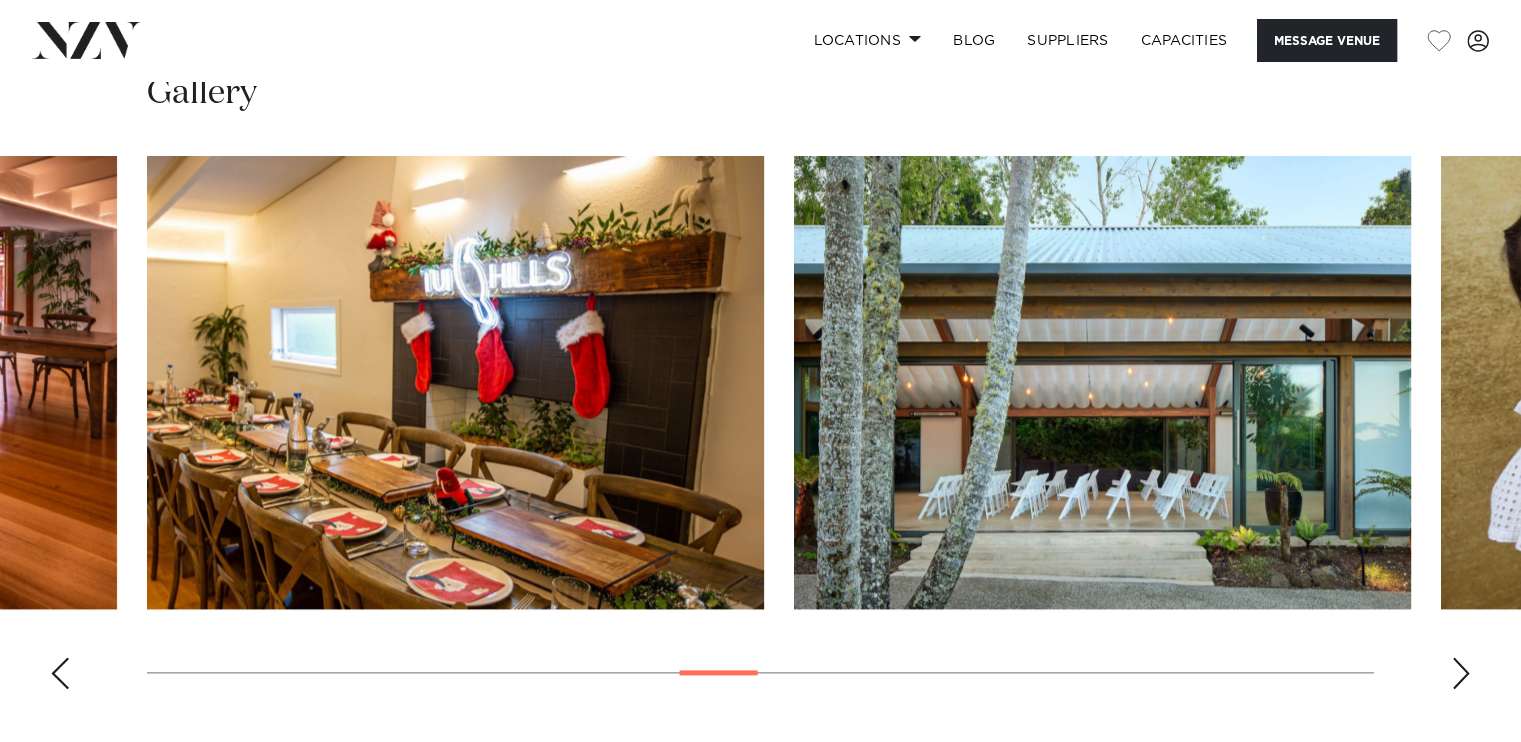 click at bounding box center (1461, 673) 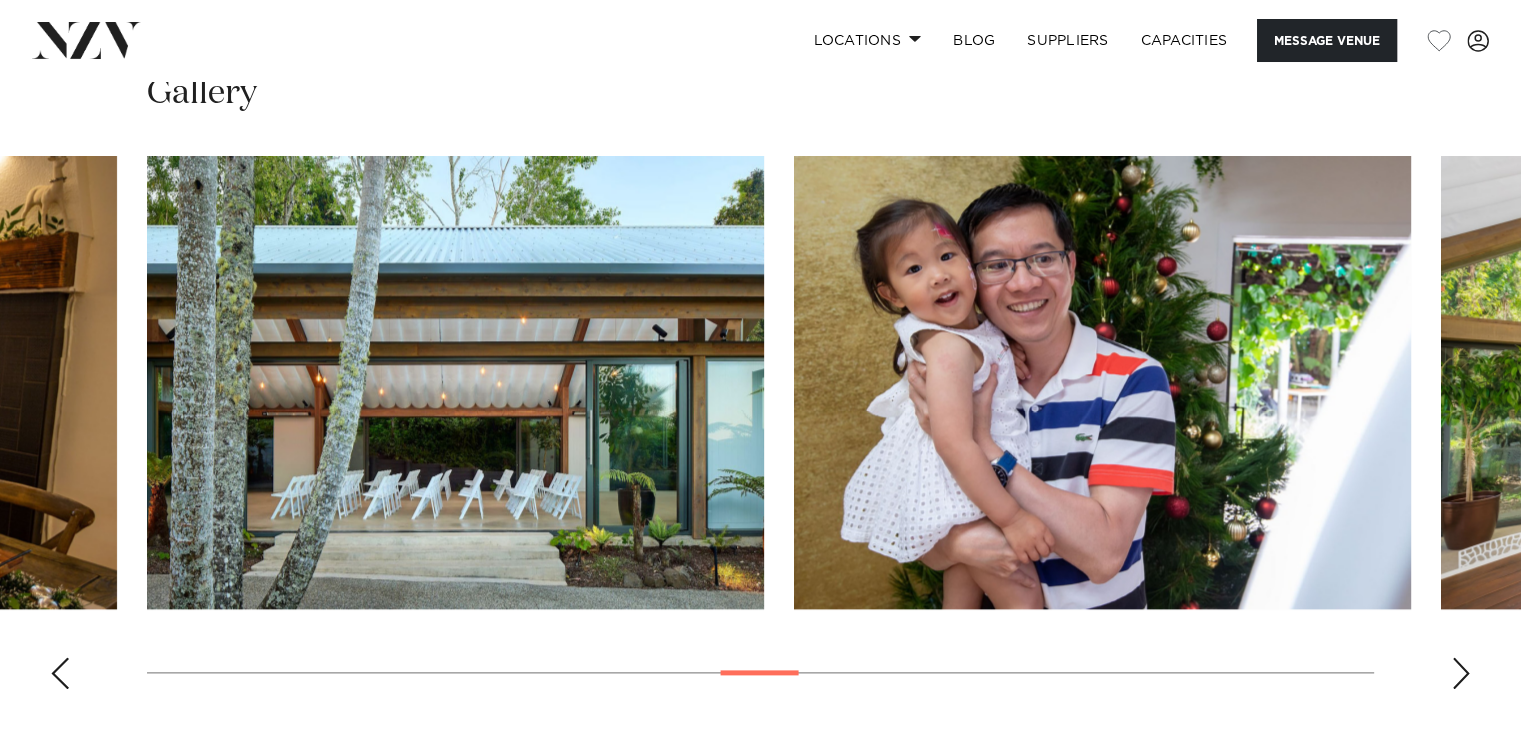 click at bounding box center [1461, 673] 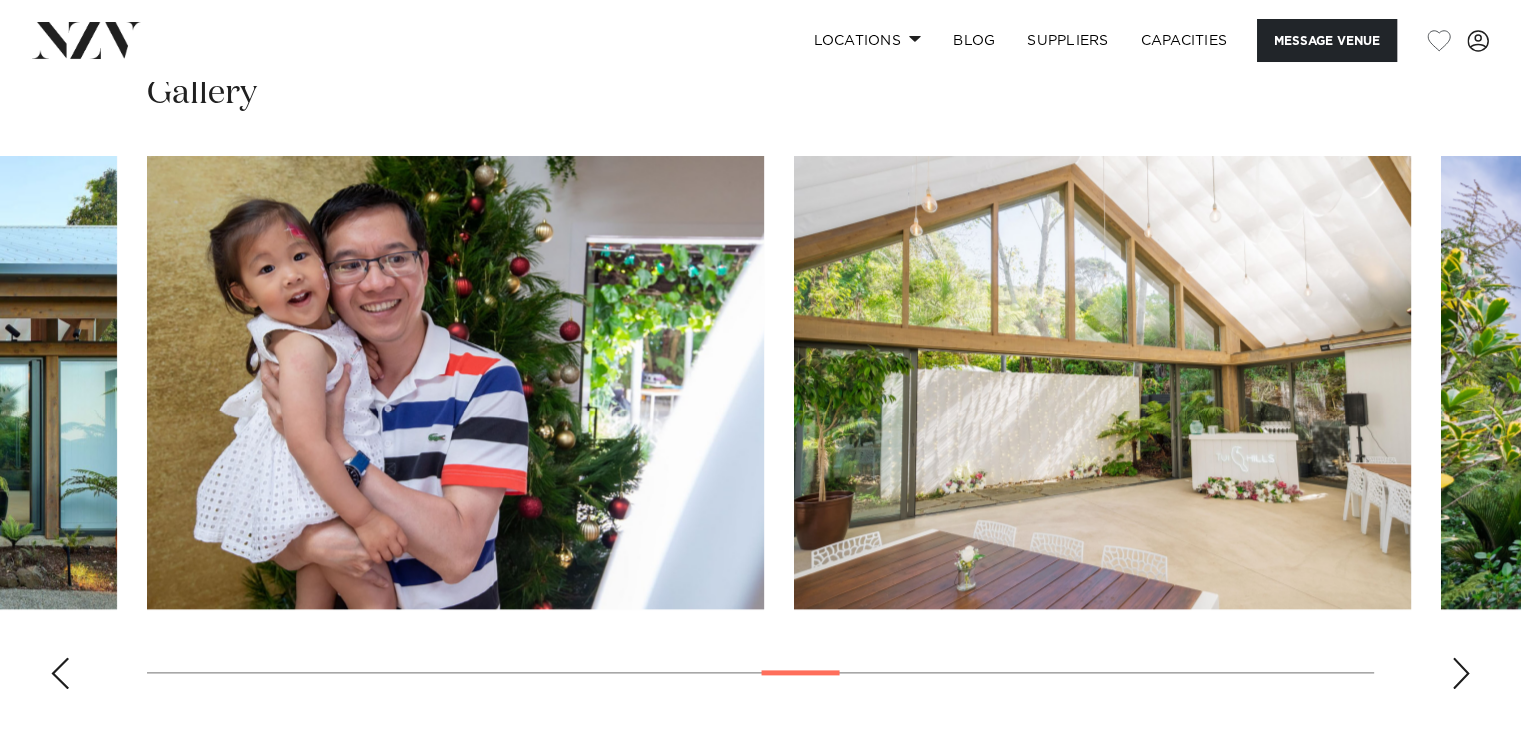 click at bounding box center (1461, 673) 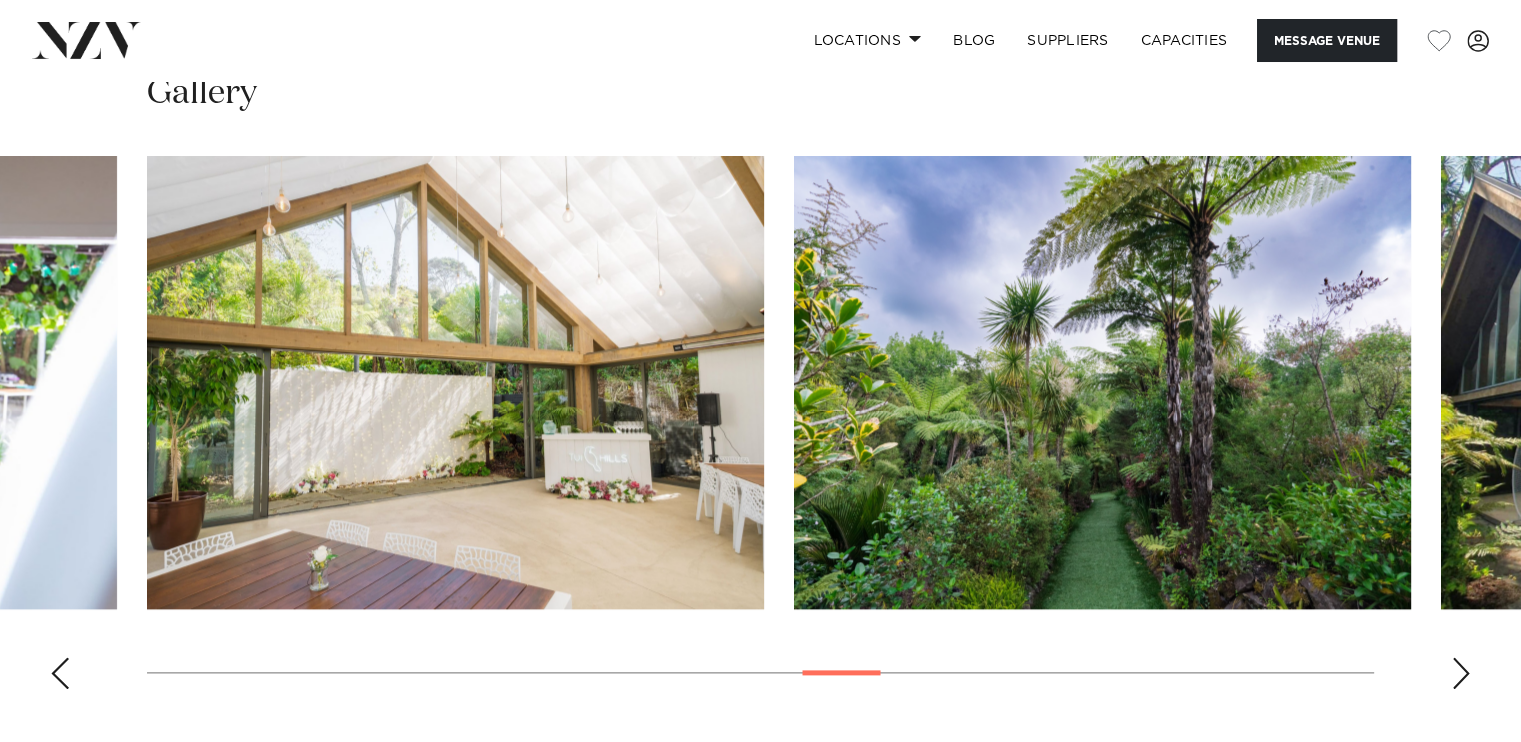 click at bounding box center [1461, 673] 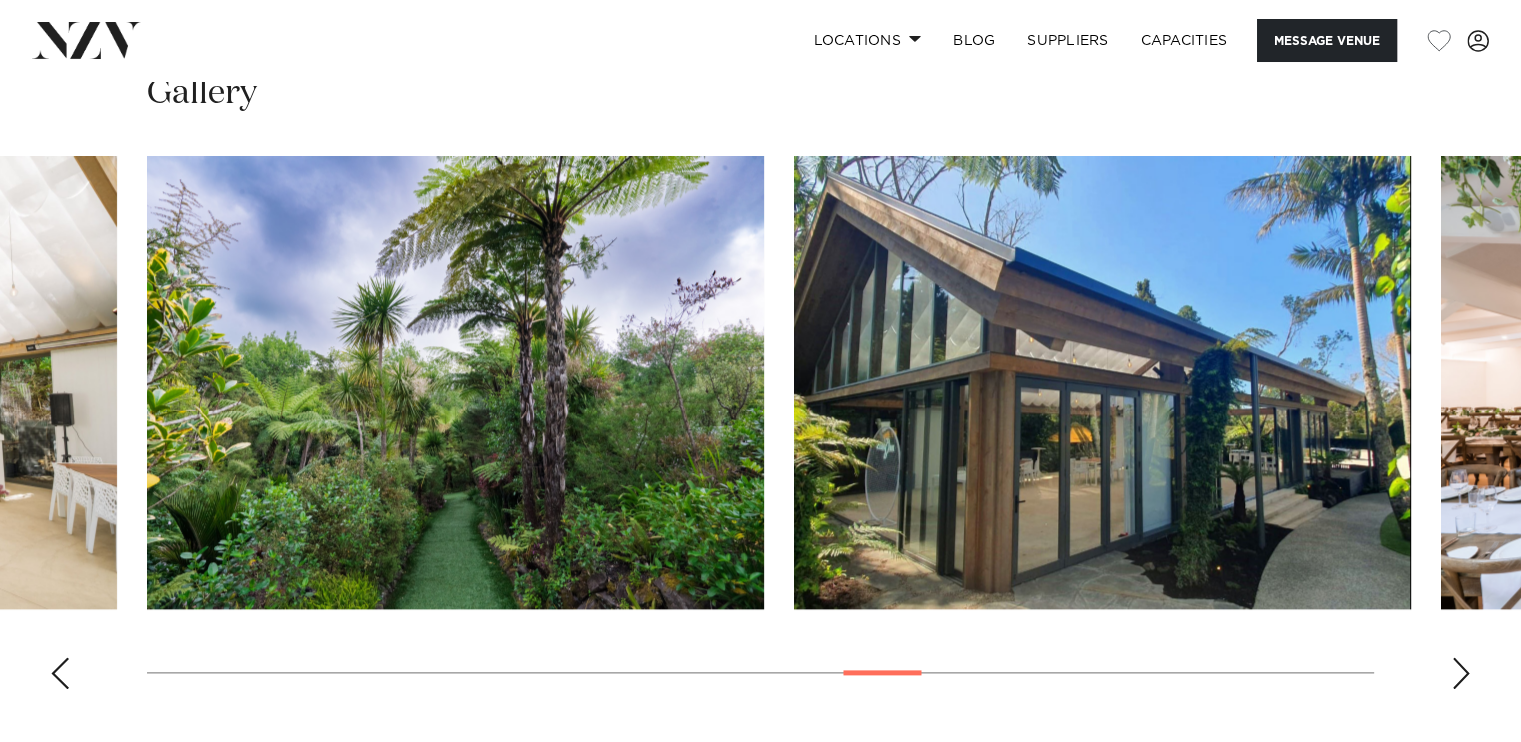click at bounding box center (1461, 673) 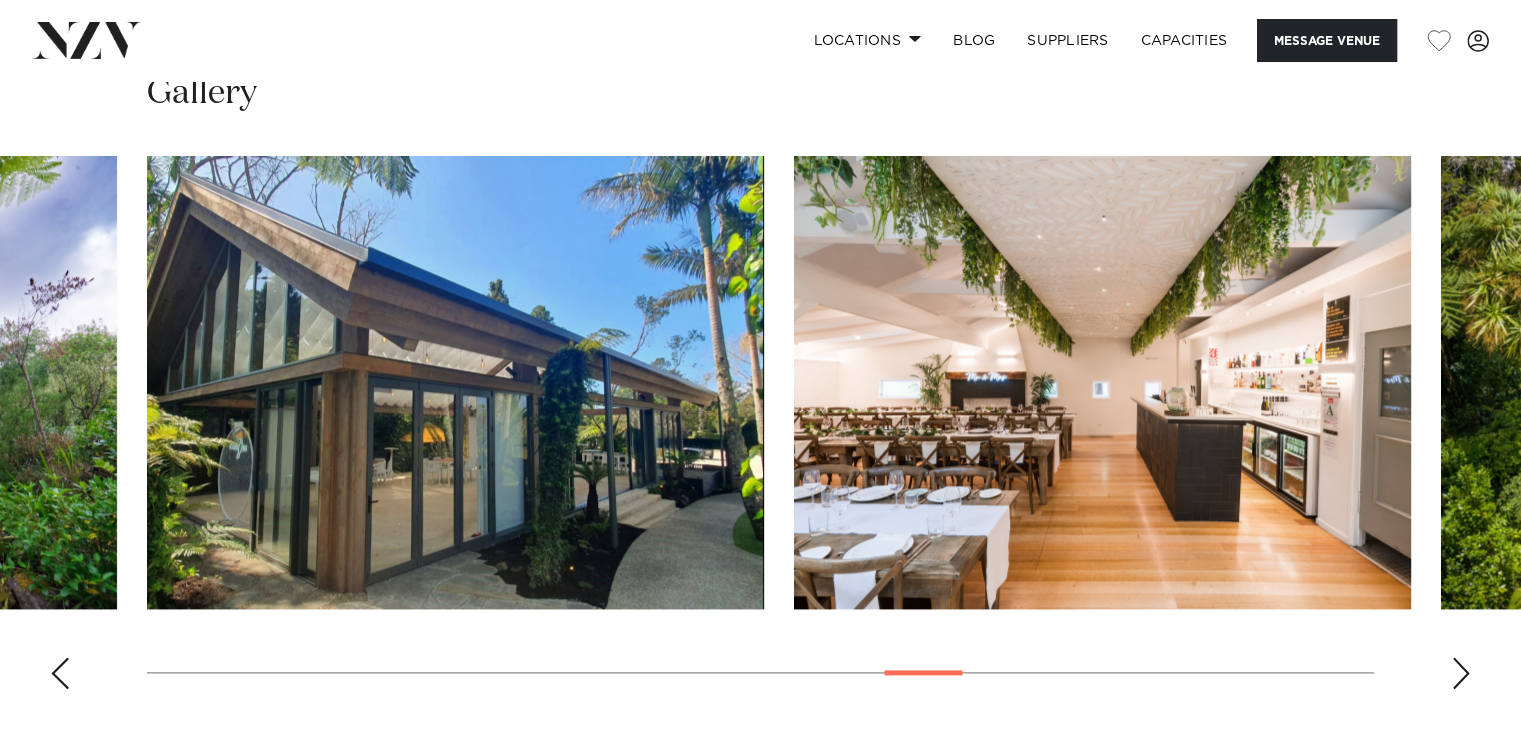 click at bounding box center [1461, 673] 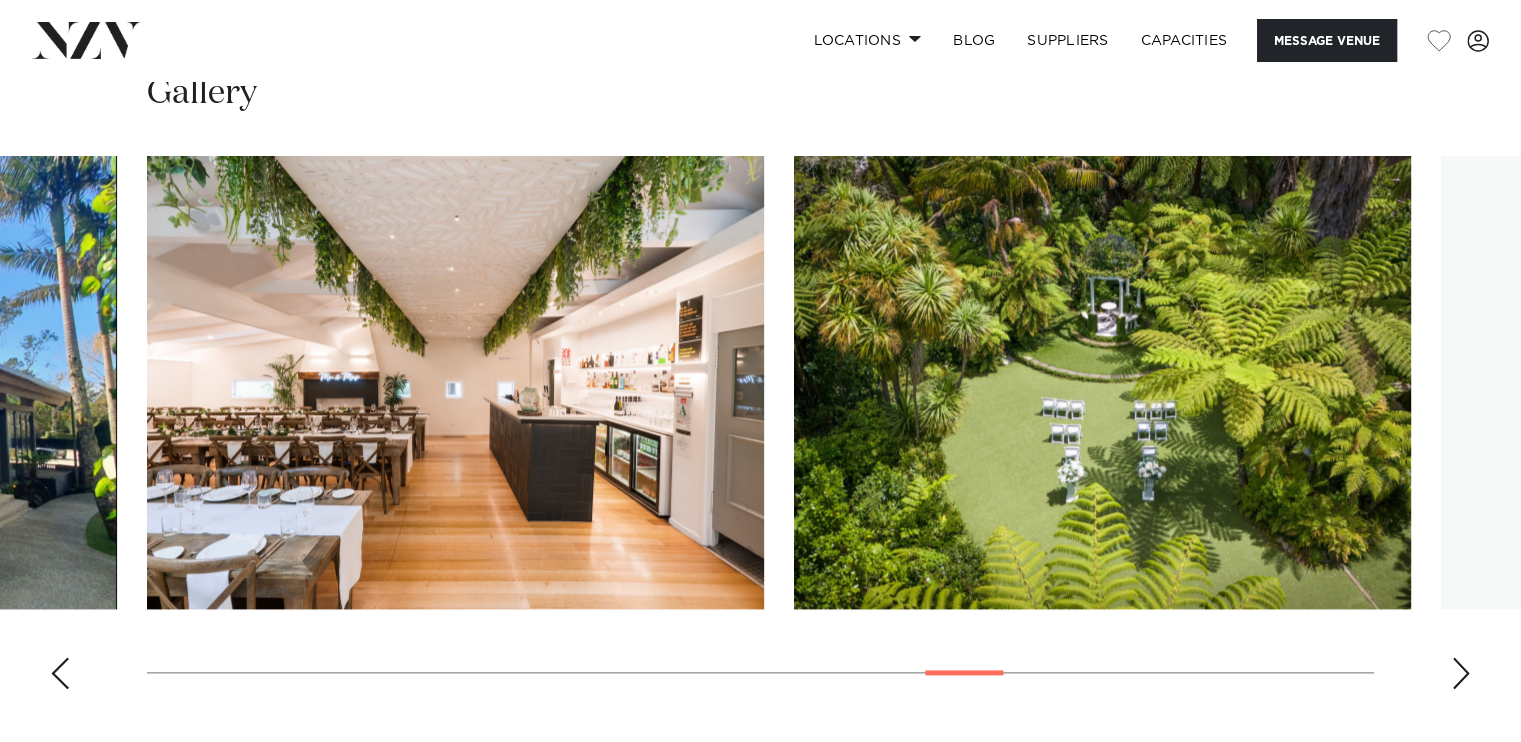 click at bounding box center [1461, 673] 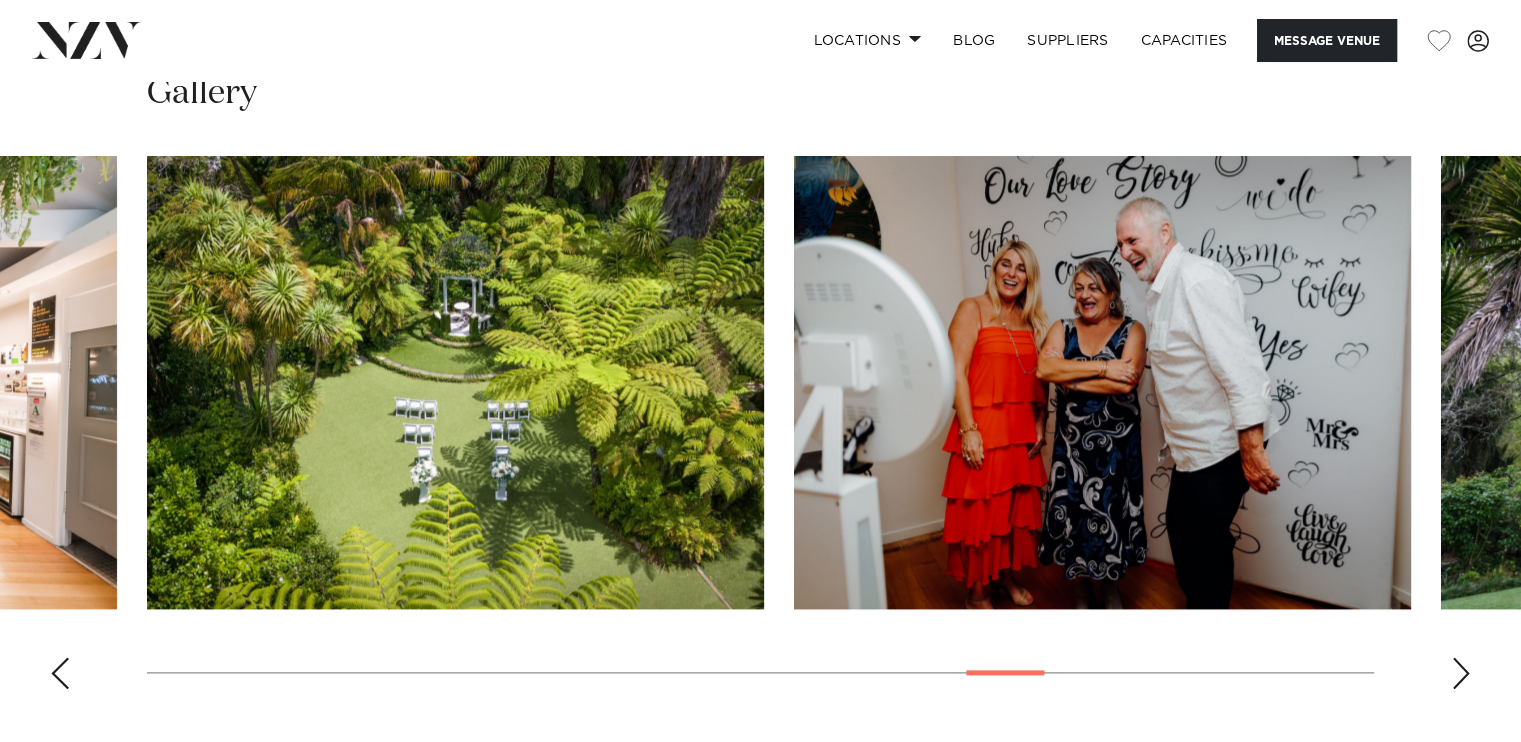 click at bounding box center (1461, 673) 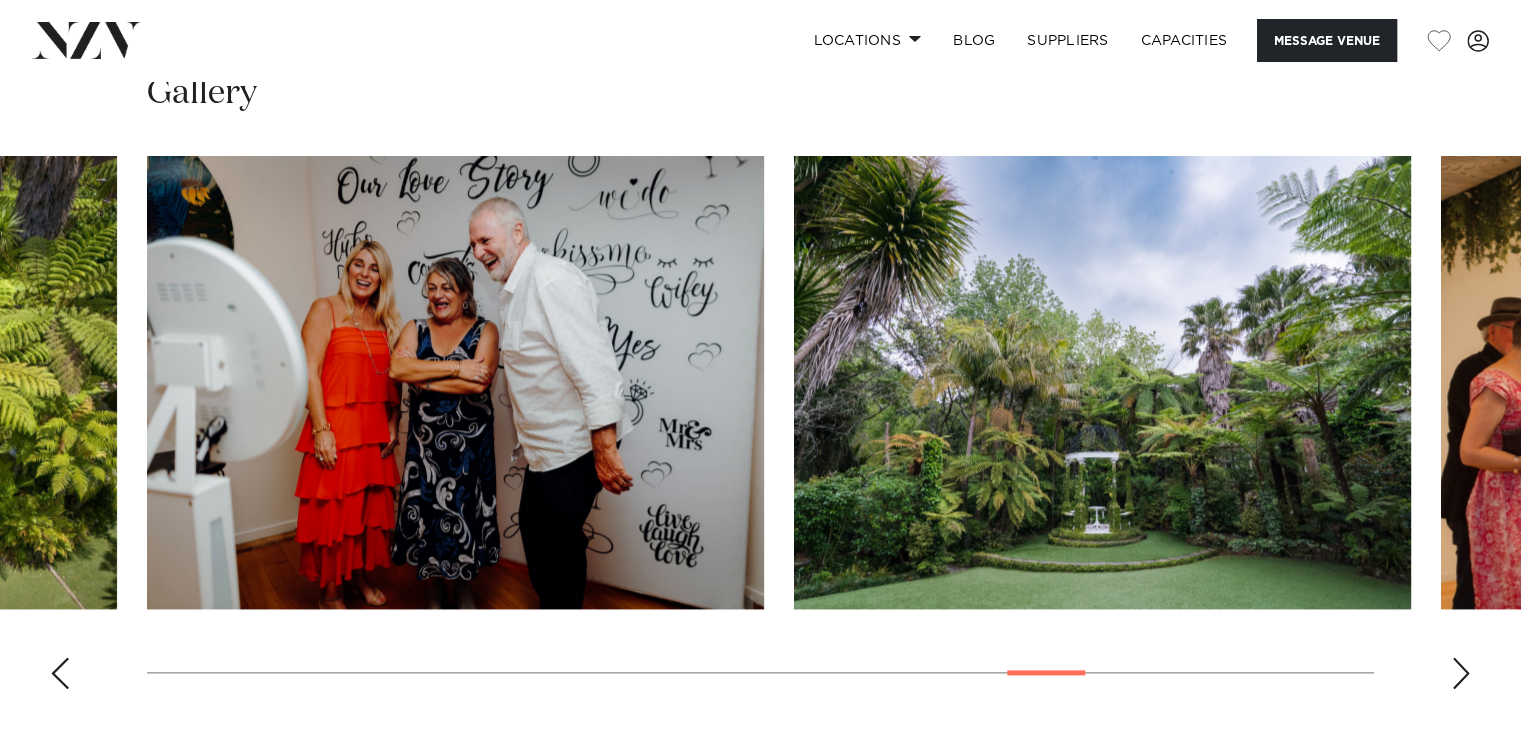 click at bounding box center [1461, 673] 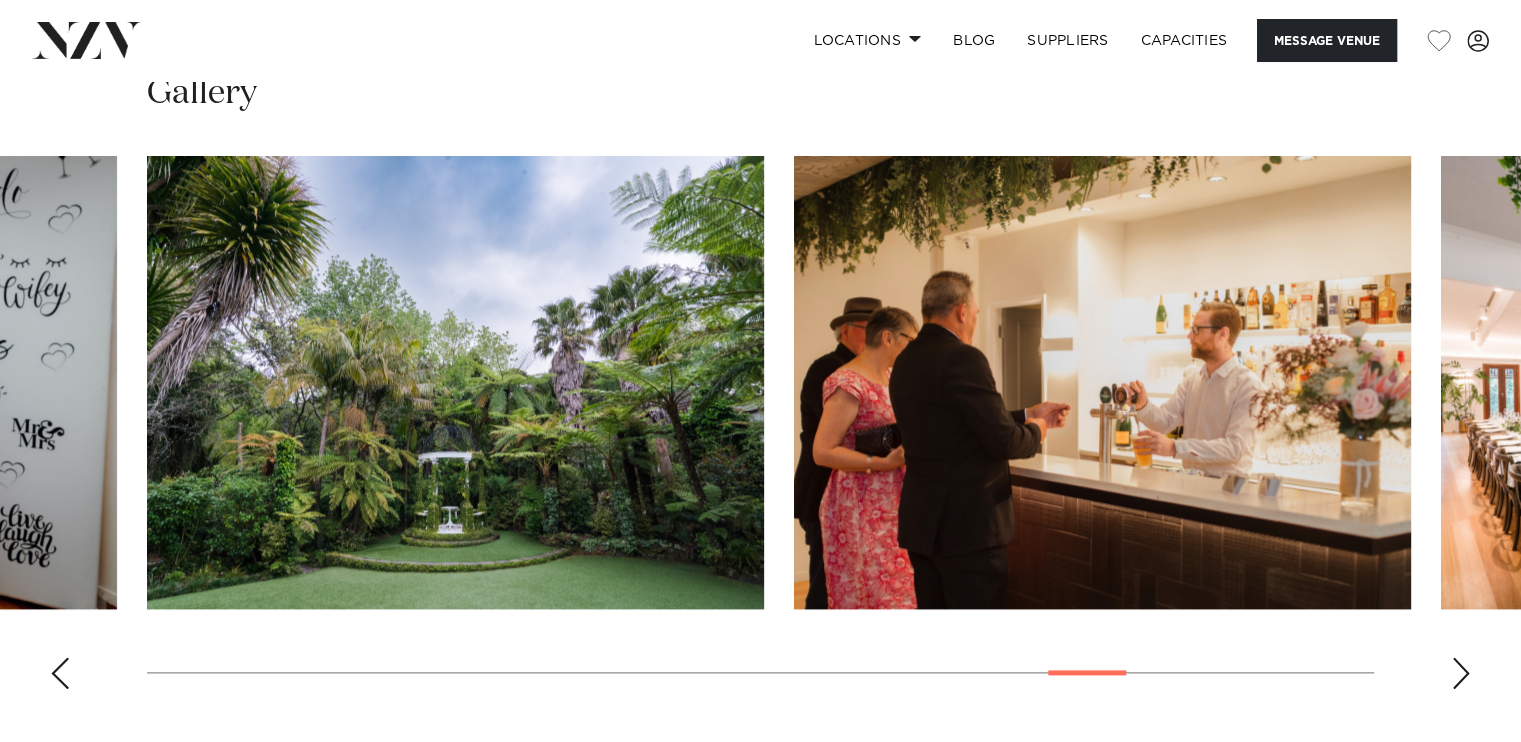 click at bounding box center (1461, 673) 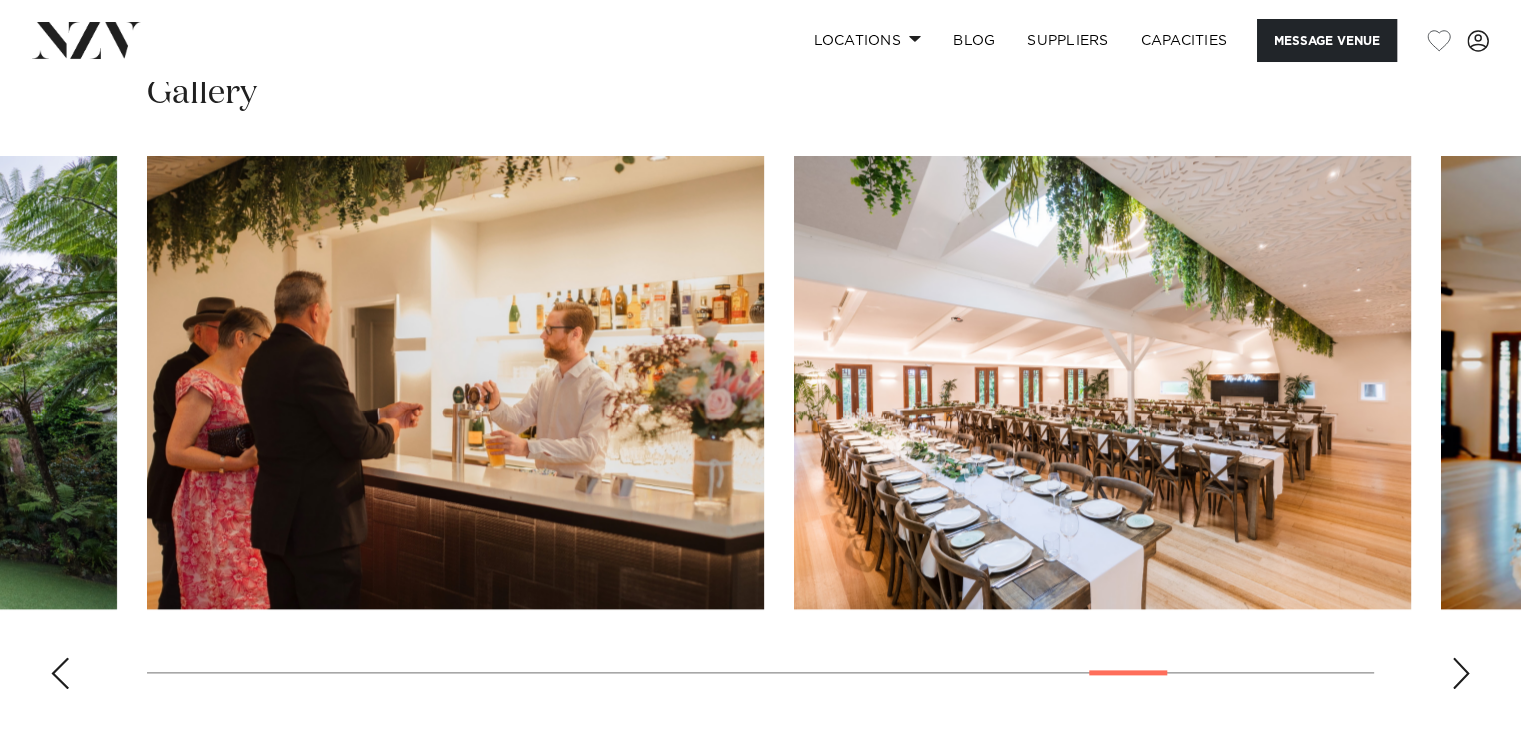 click at bounding box center (1461, 673) 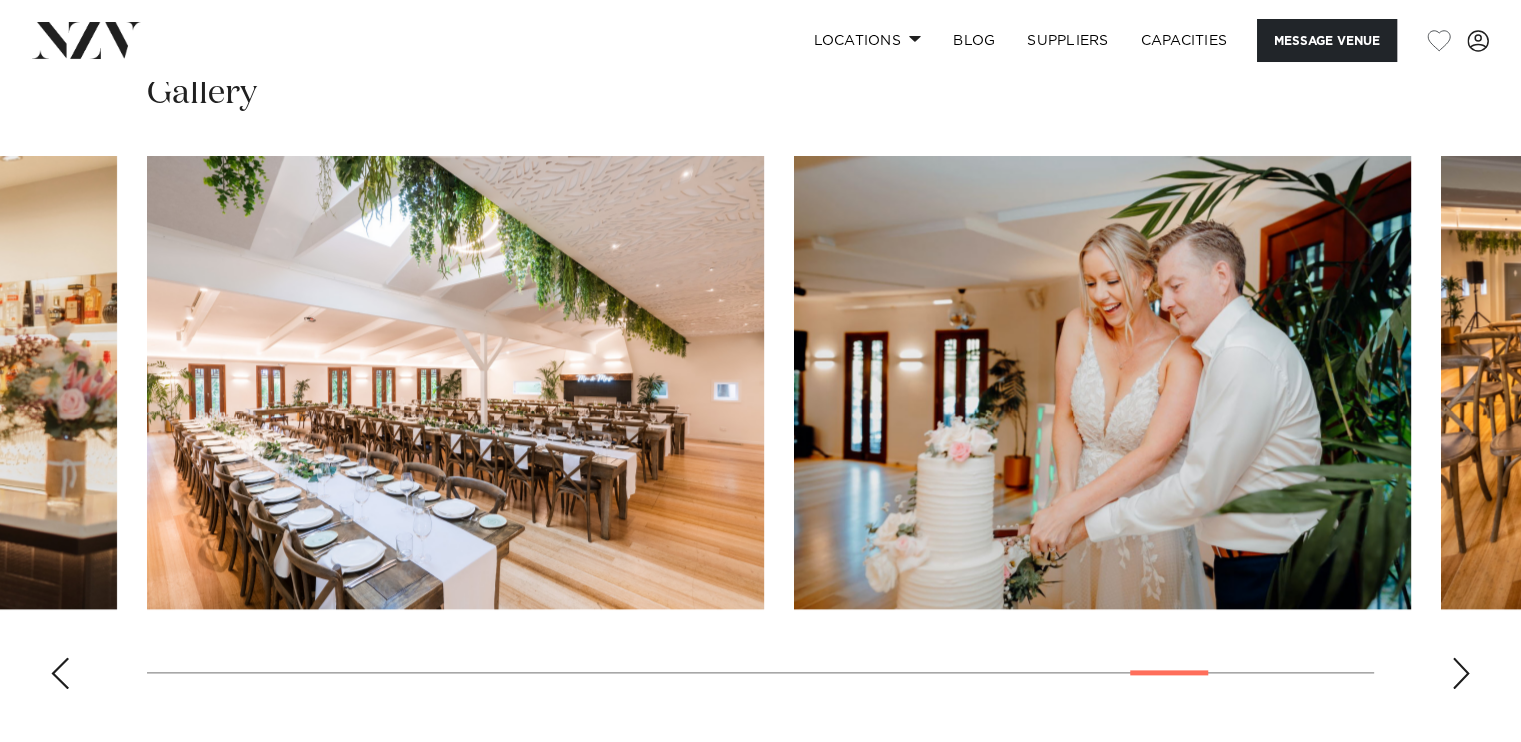 click at bounding box center (1461, 673) 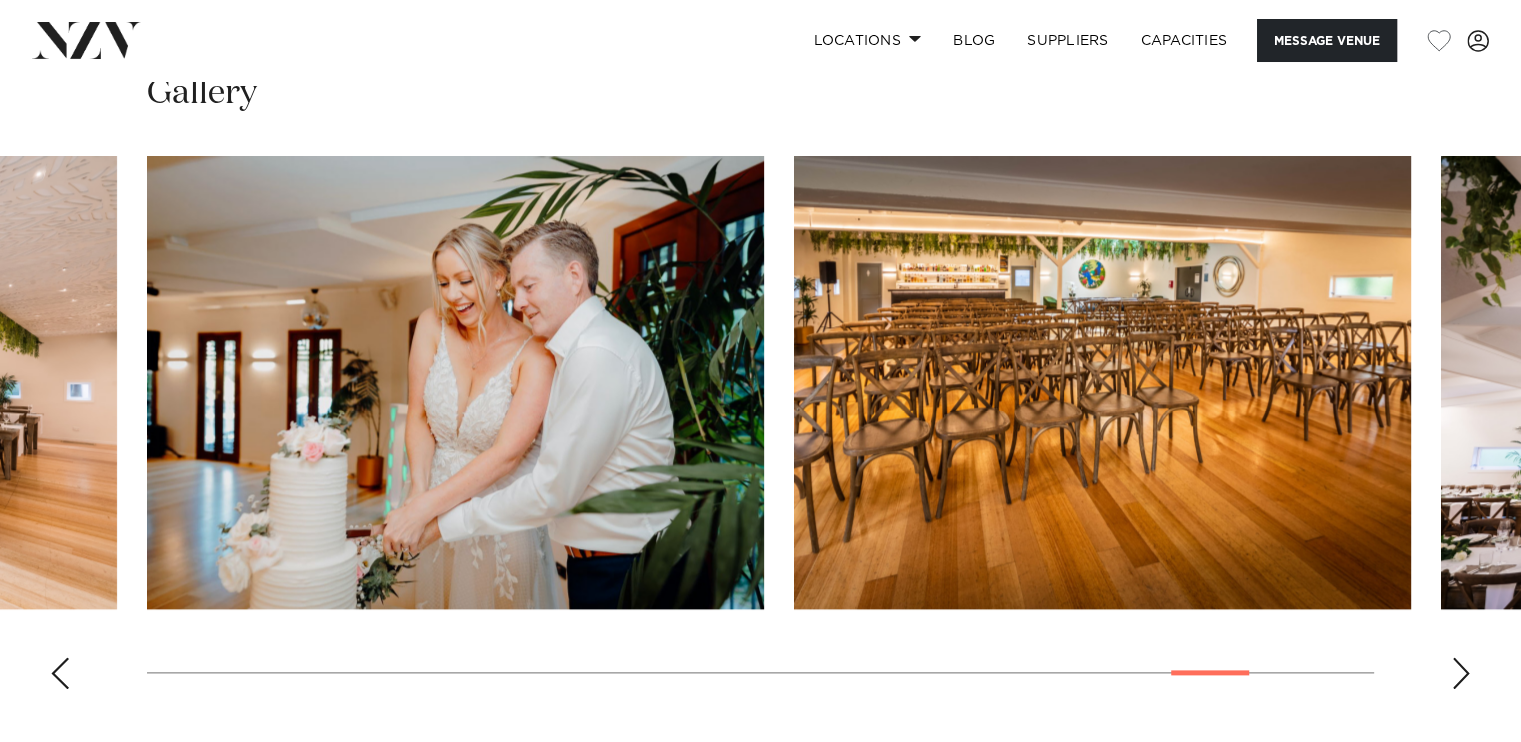 click at bounding box center (1461, 673) 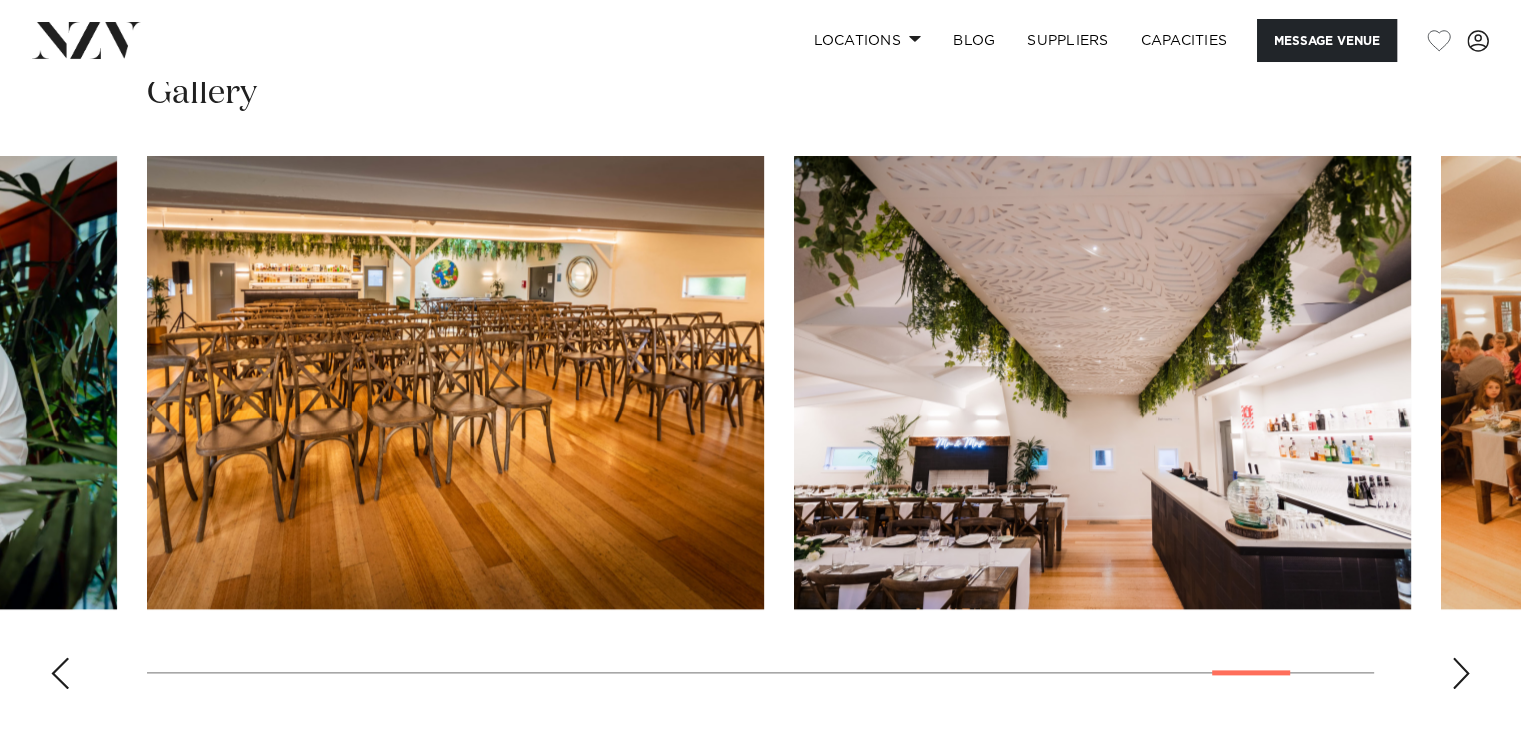 click at bounding box center [1461, 673] 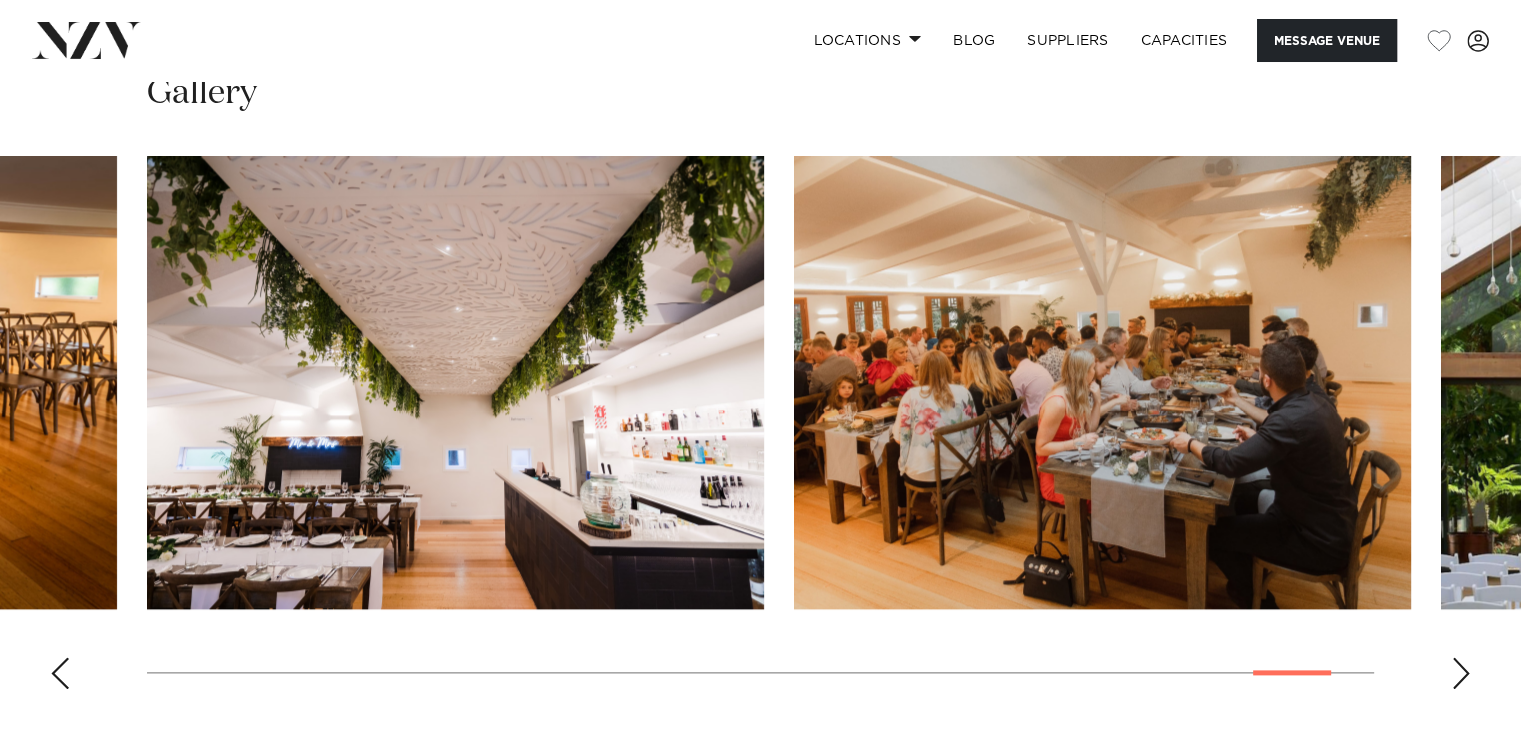 click at bounding box center [1461, 673] 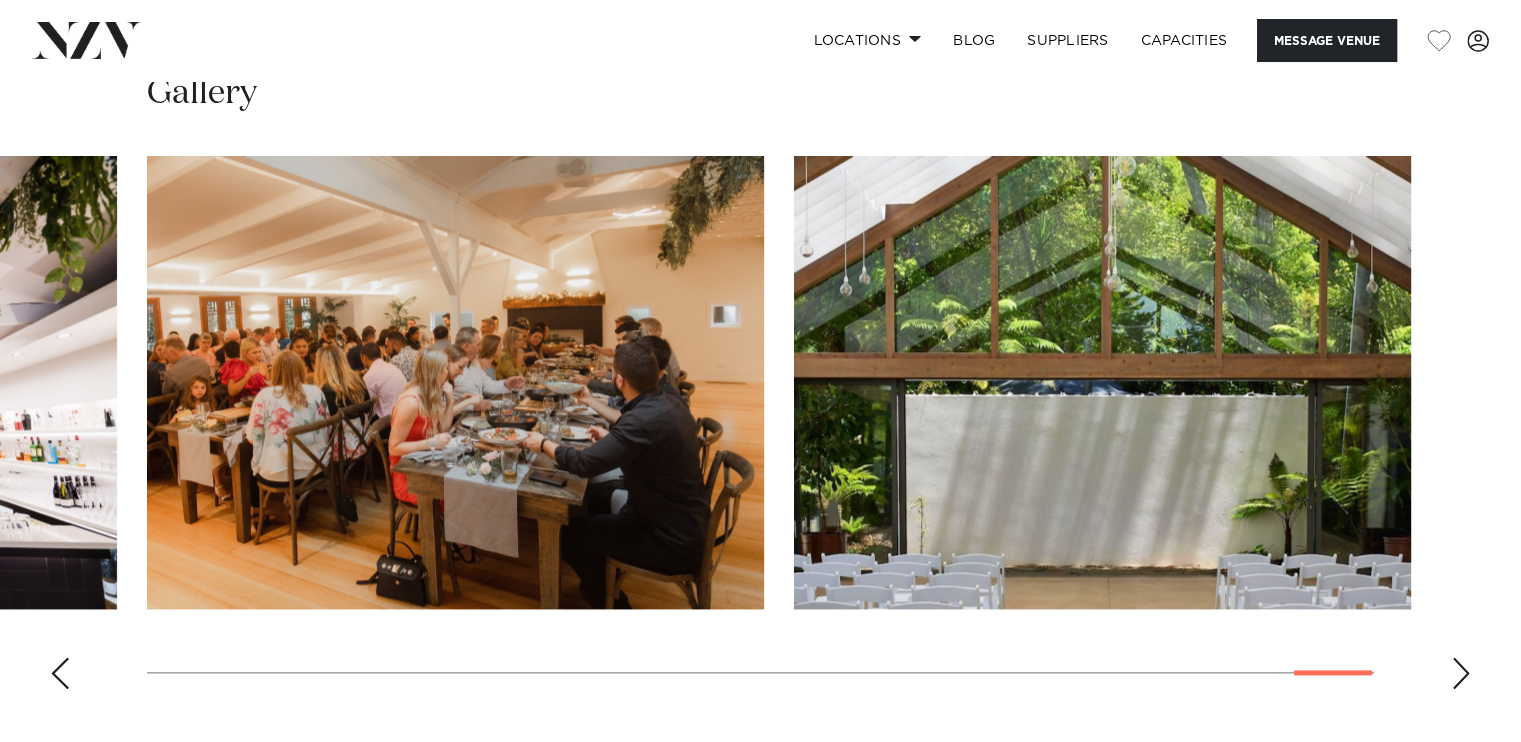 click at bounding box center (1461, 673) 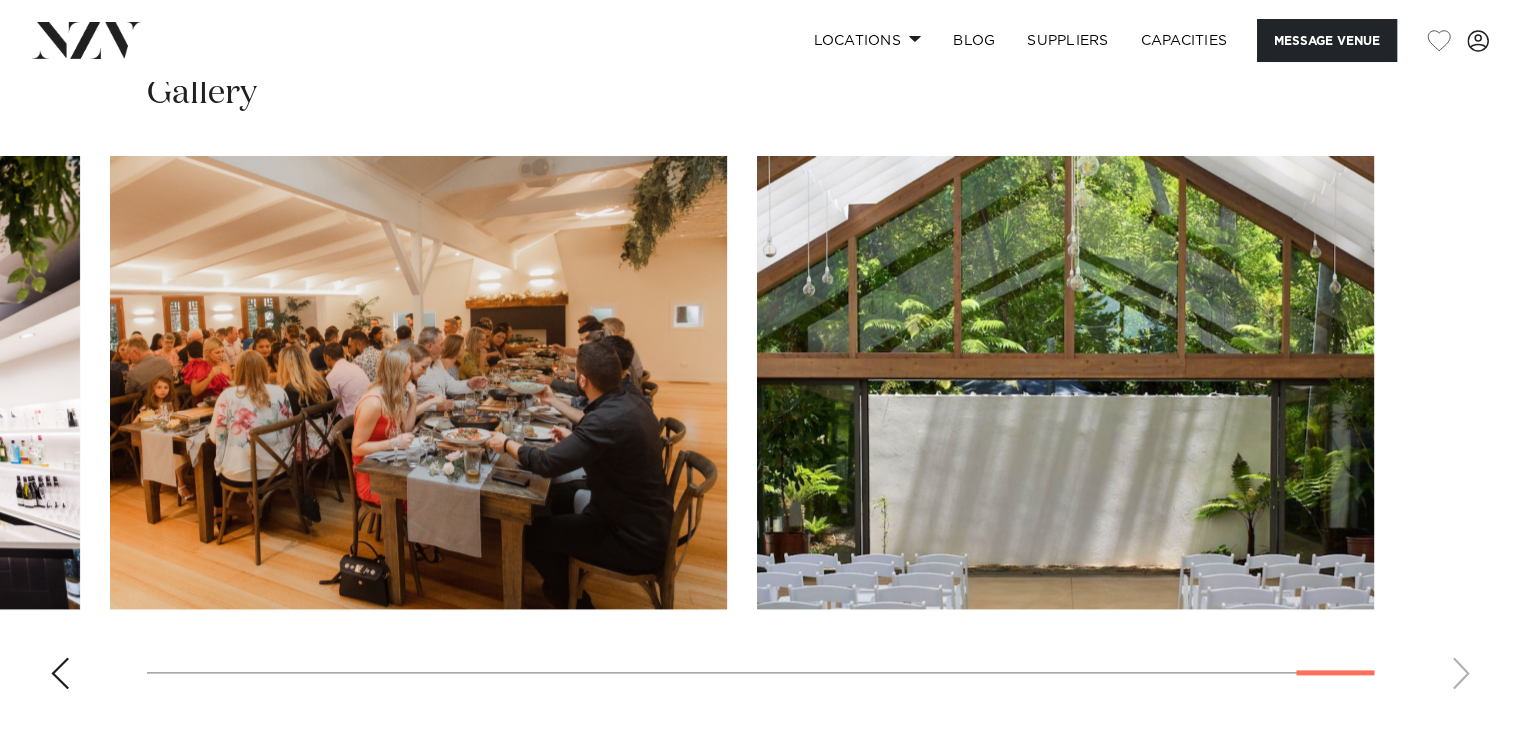 click at bounding box center [760, 430] 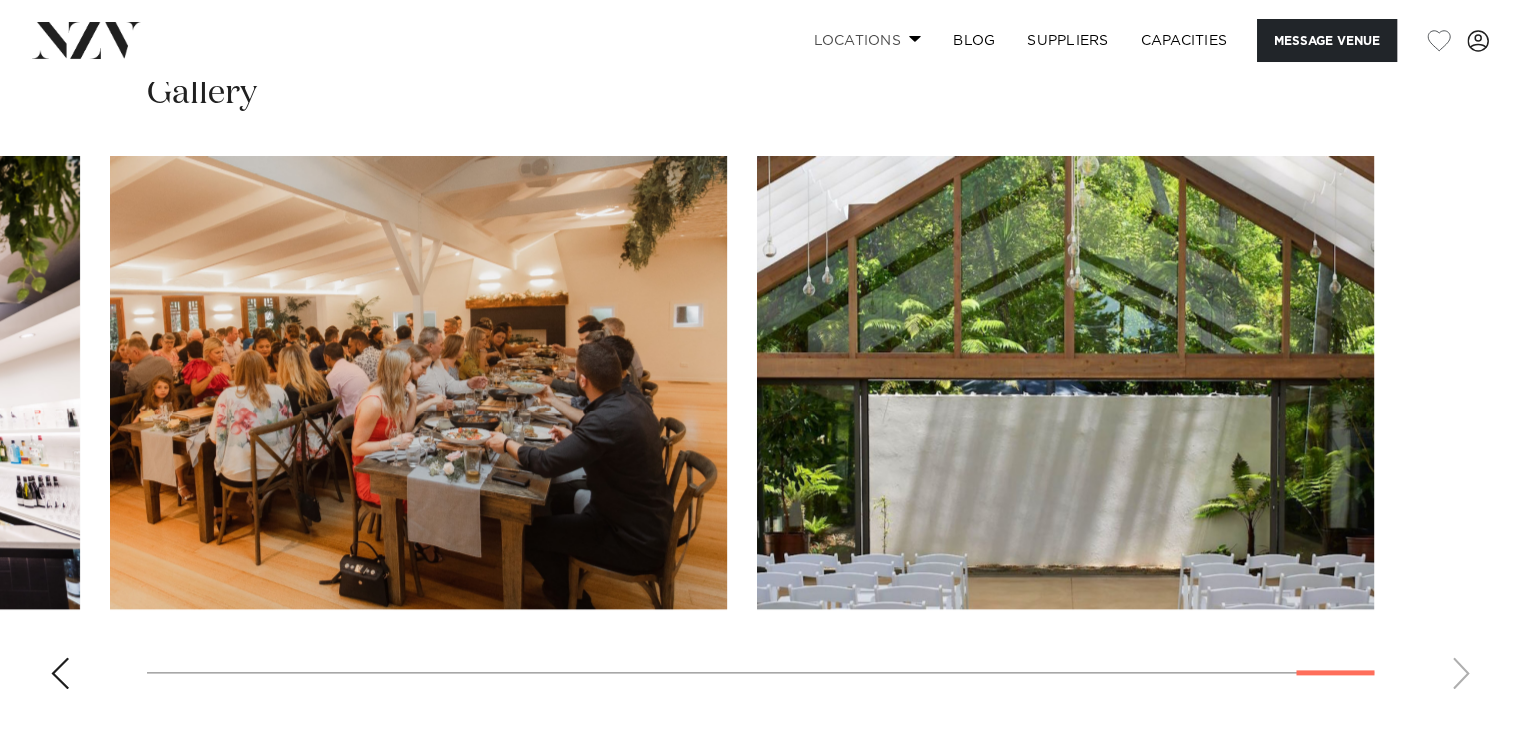 click at bounding box center (915, 38) 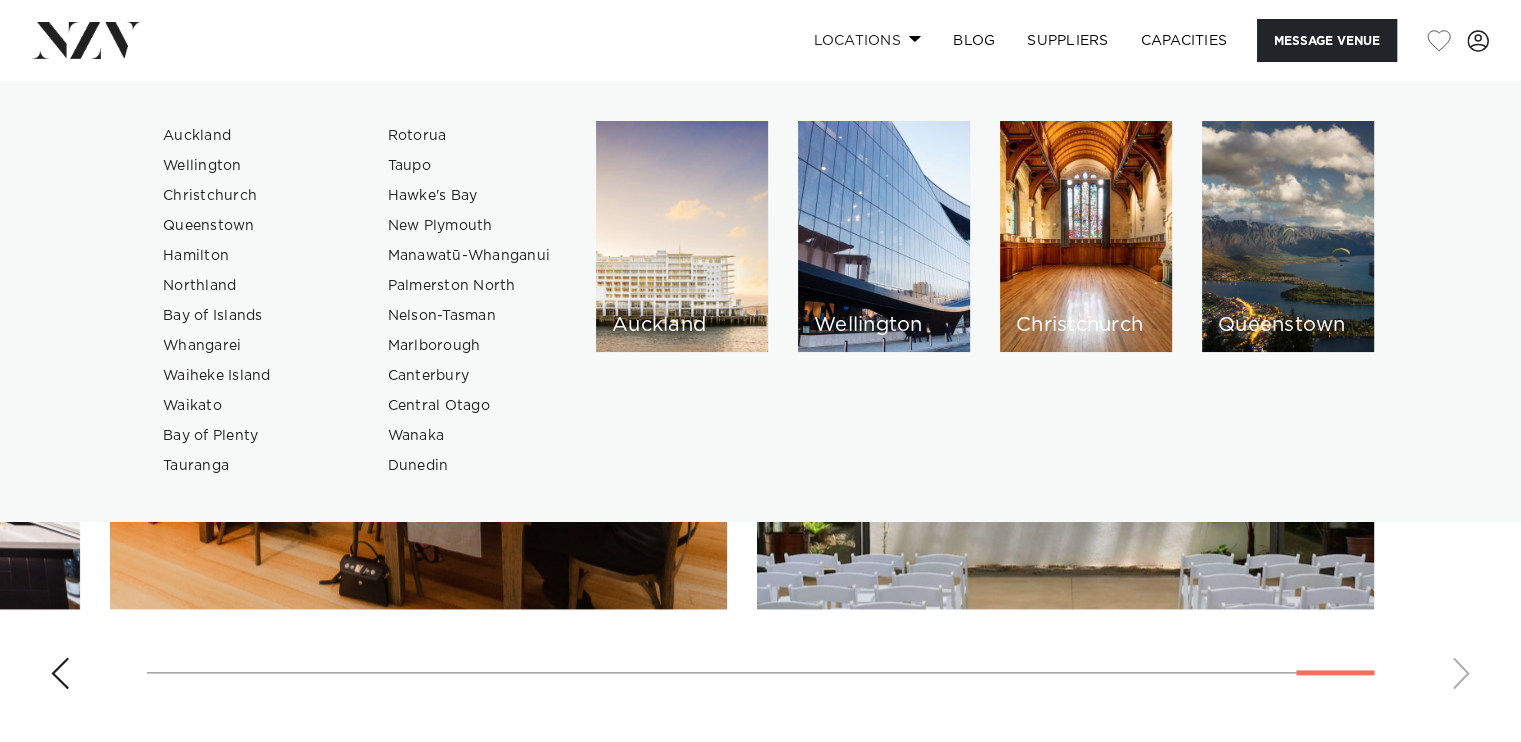 click at bounding box center (915, 38) 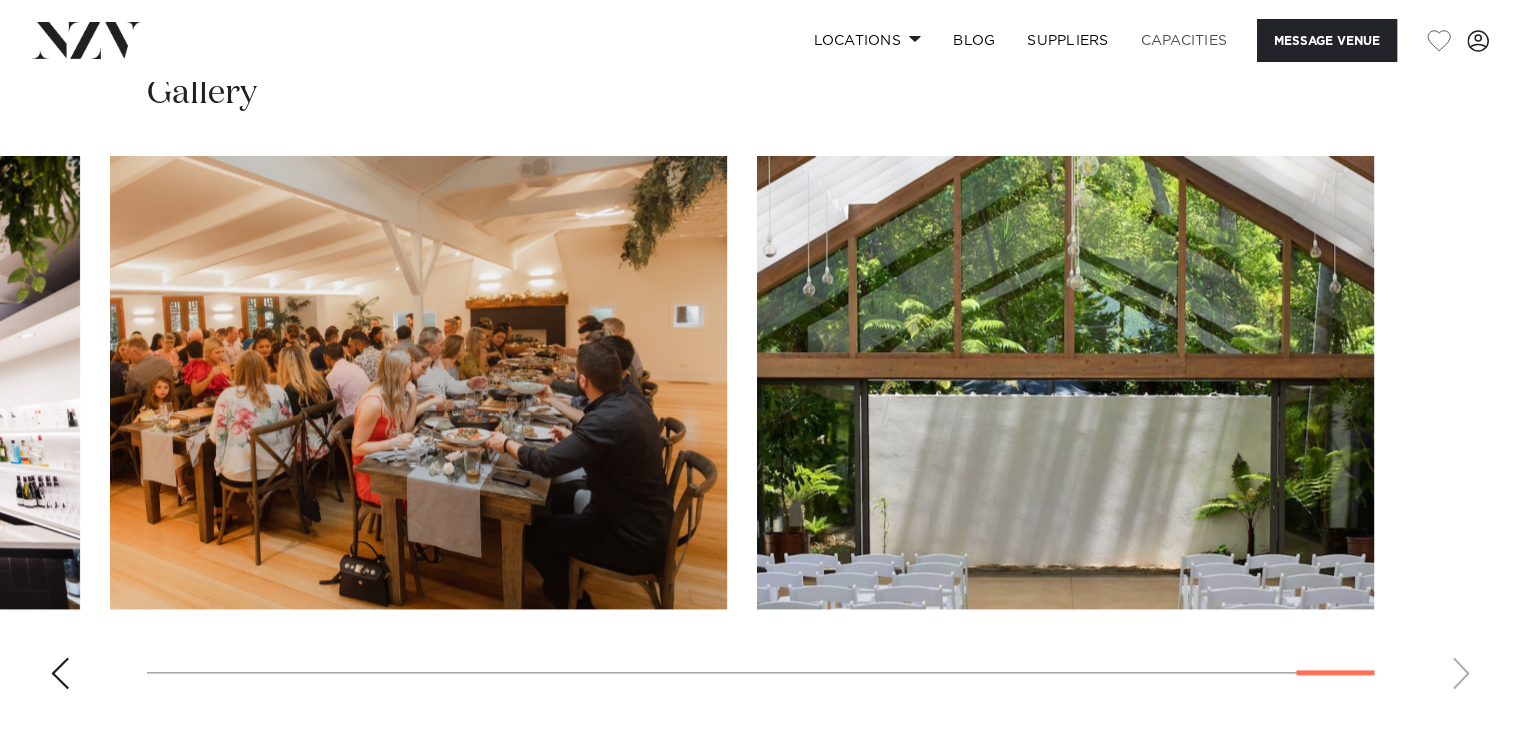 click on "Capacities" at bounding box center (1184, 40) 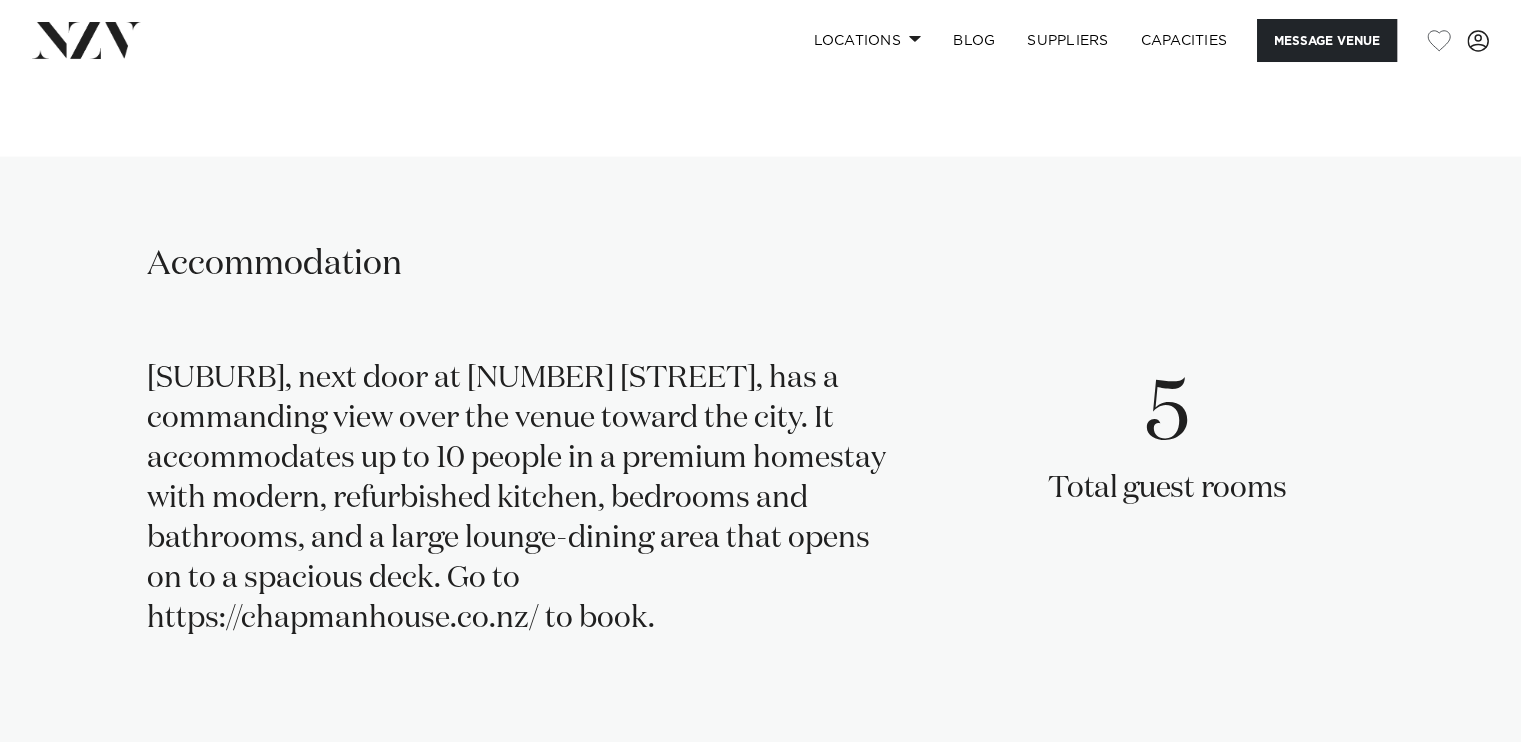 scroll, scrollTop: 4178, scrollLeft: 0, axis: vertical 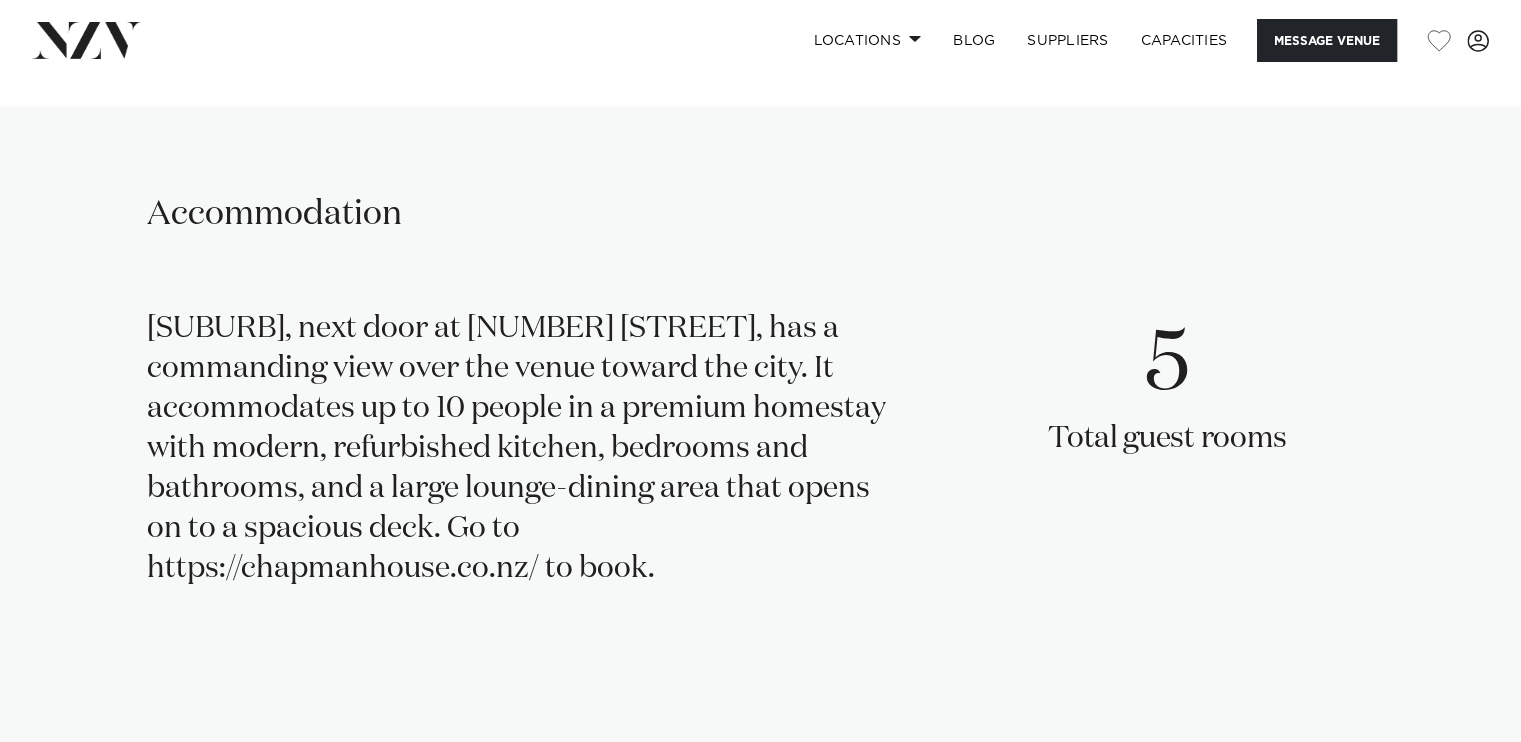 drag, startPoint x: 487, startPoint y: 531, endPoint x: 867, endPoint y: 522, distance: 380.10657 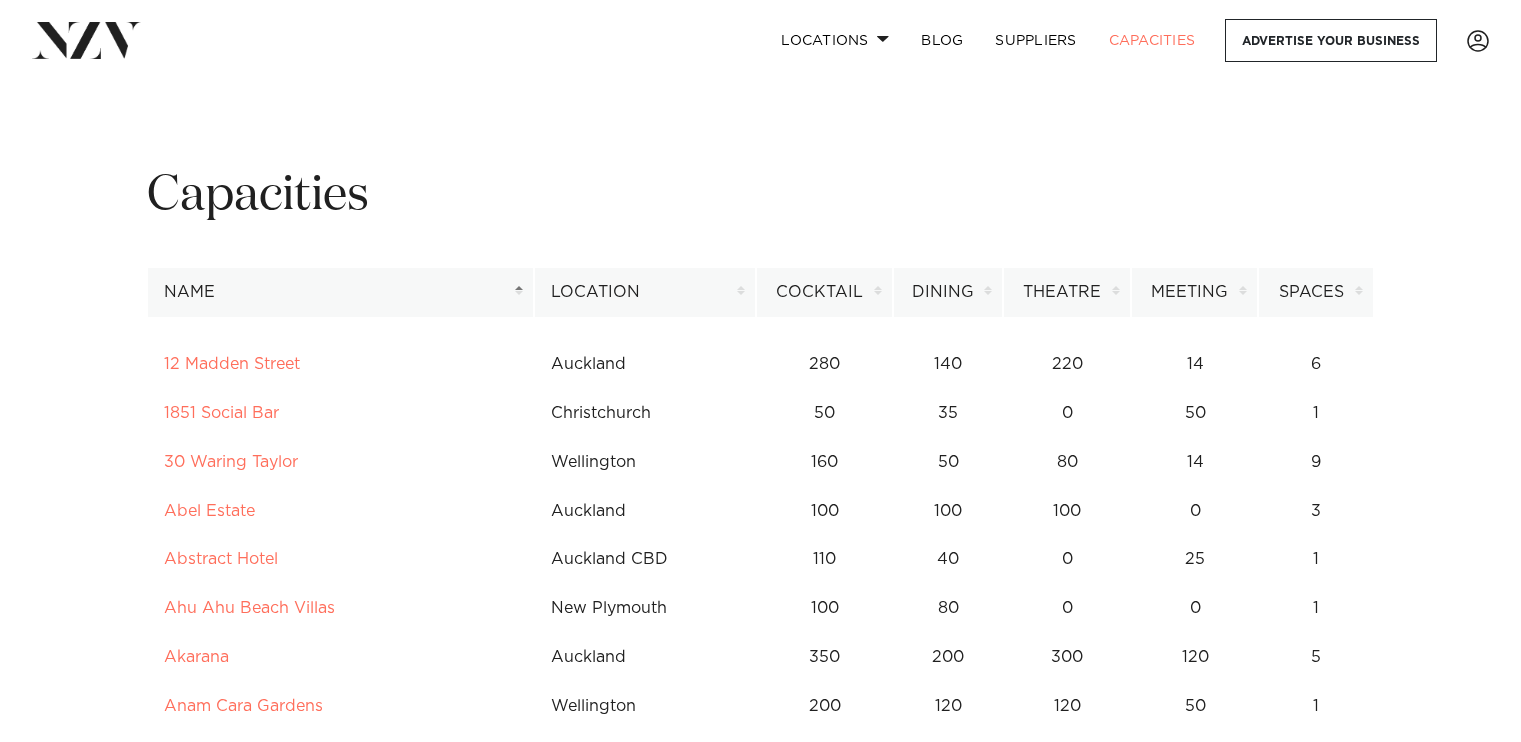 scroll, scrollTop: 0, scrollLeft: 0, axis: both 